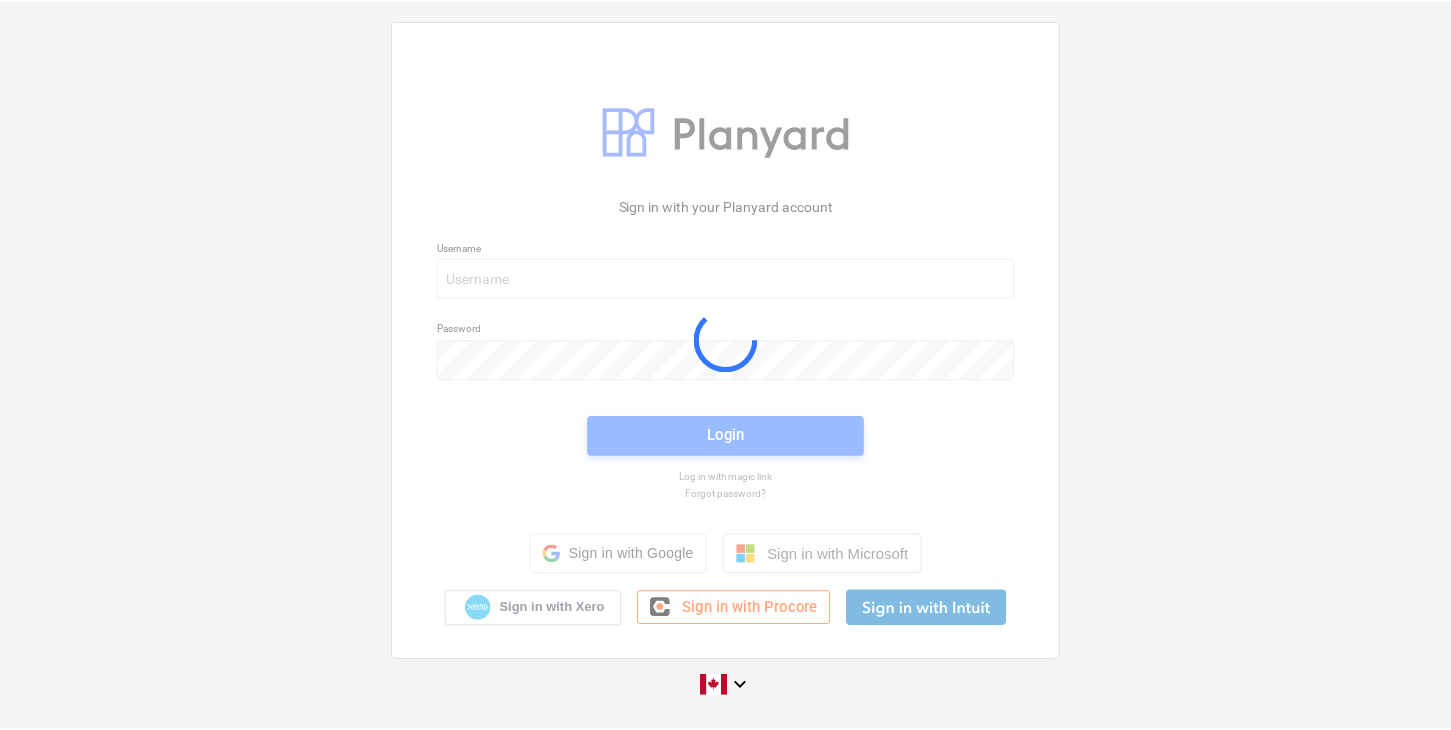 scroll, scrollTop: 0, scrollLeft: 0, axis: both 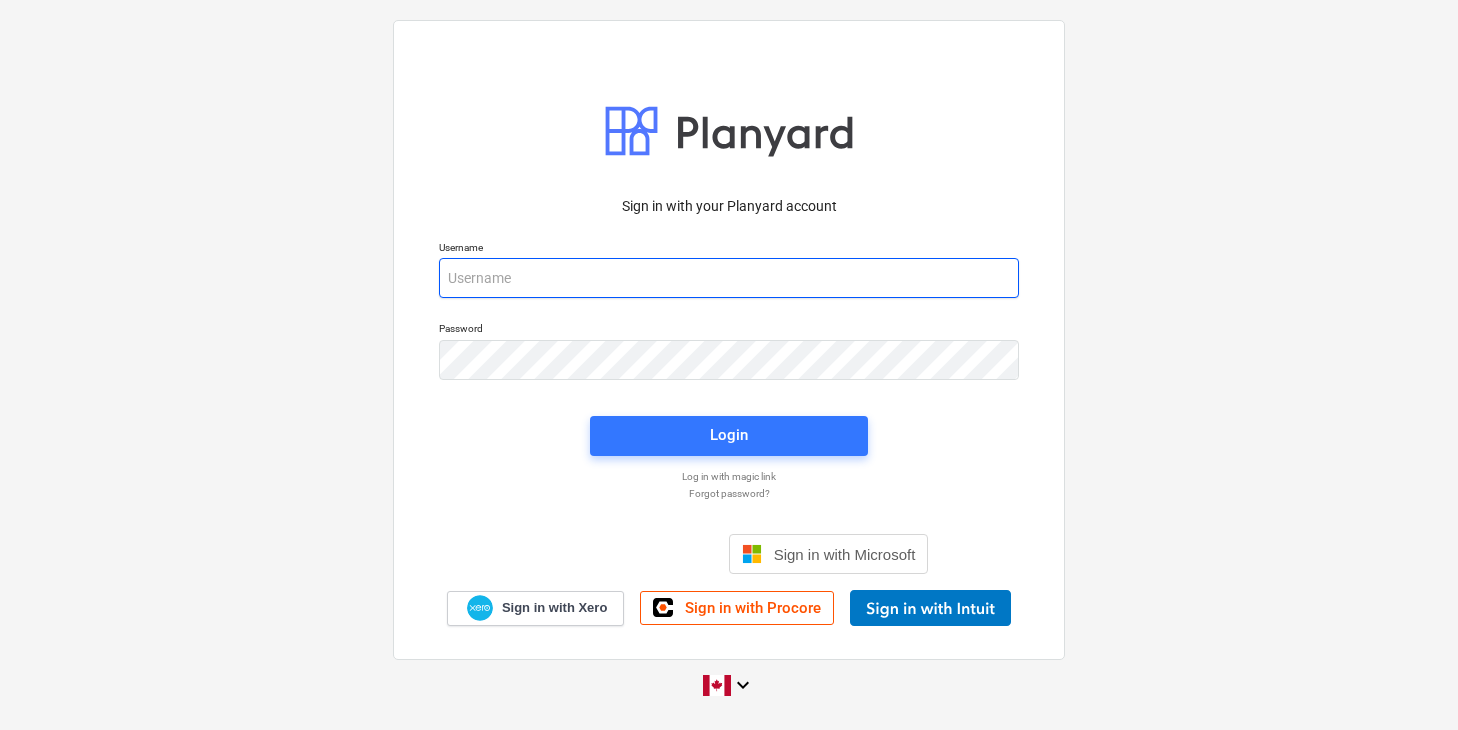 click at bounding box center [729, 278] 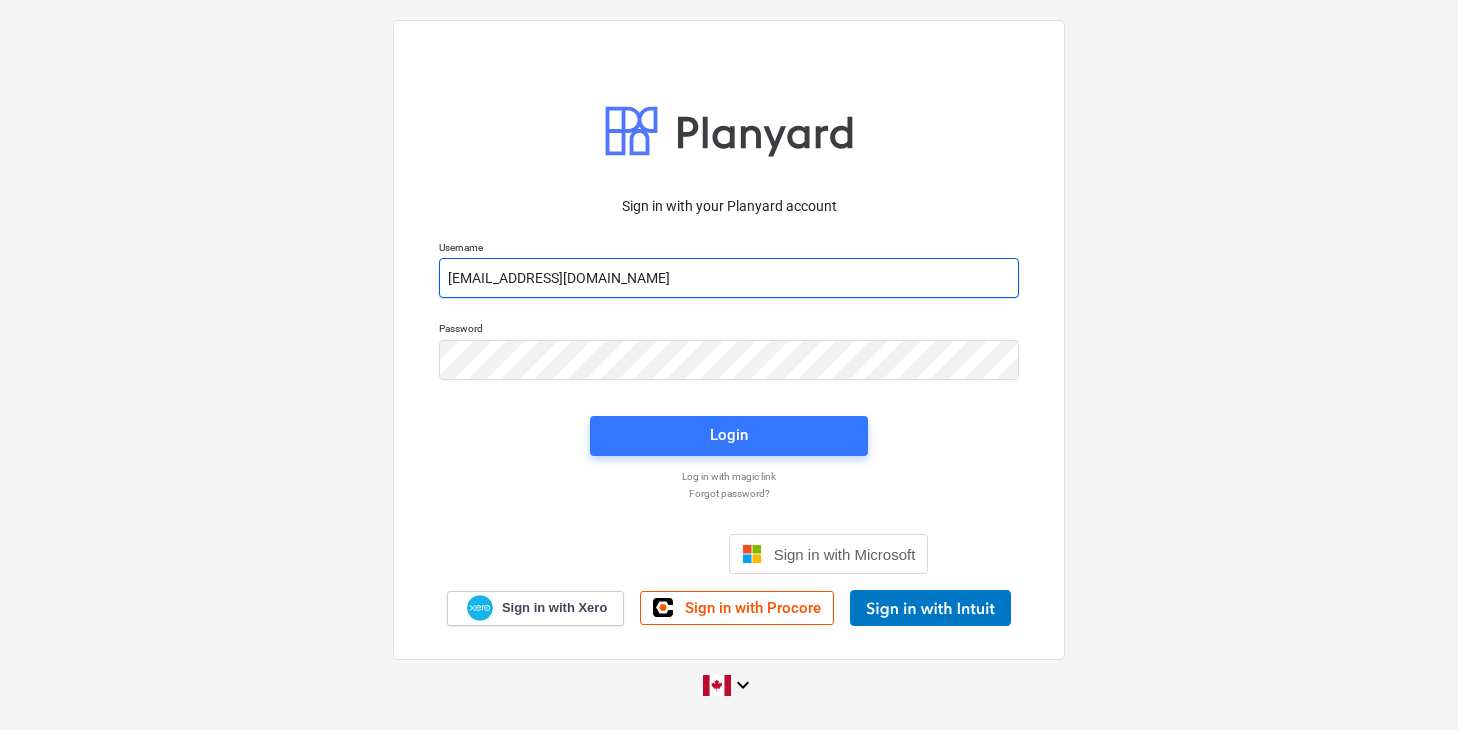 type on "[EMAIL_ADDRESS][DOMAIN_NAME]" 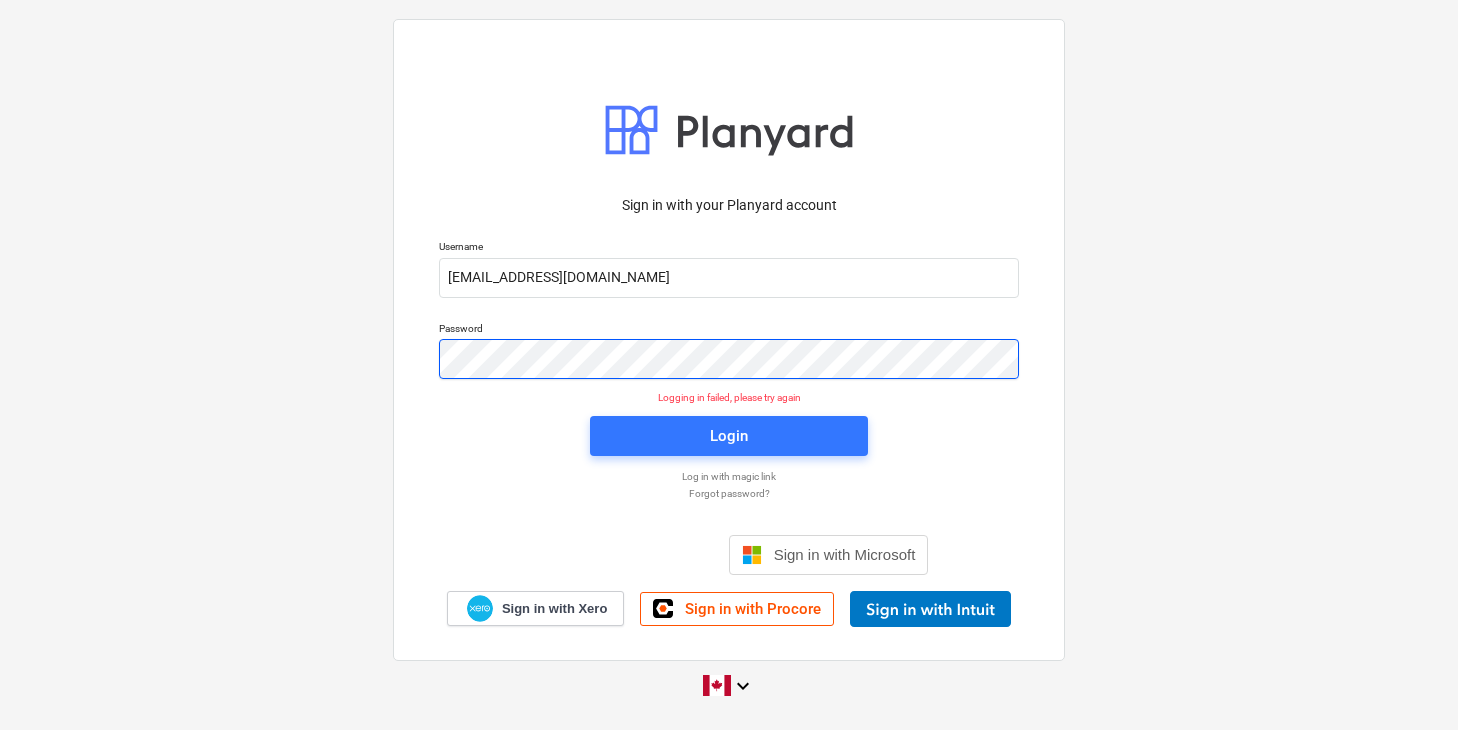 click on "Sign in with your Planyard account Username [EMAIL_ADDRESS][DOMAIN_NAME] Password Logging in failed, please try again Login Log in with magic link Forgot password? Sign in with Microsoft Sign in with Xero Sign in with Procore keyboard_arrow_down" at bounding box center [729, 364] 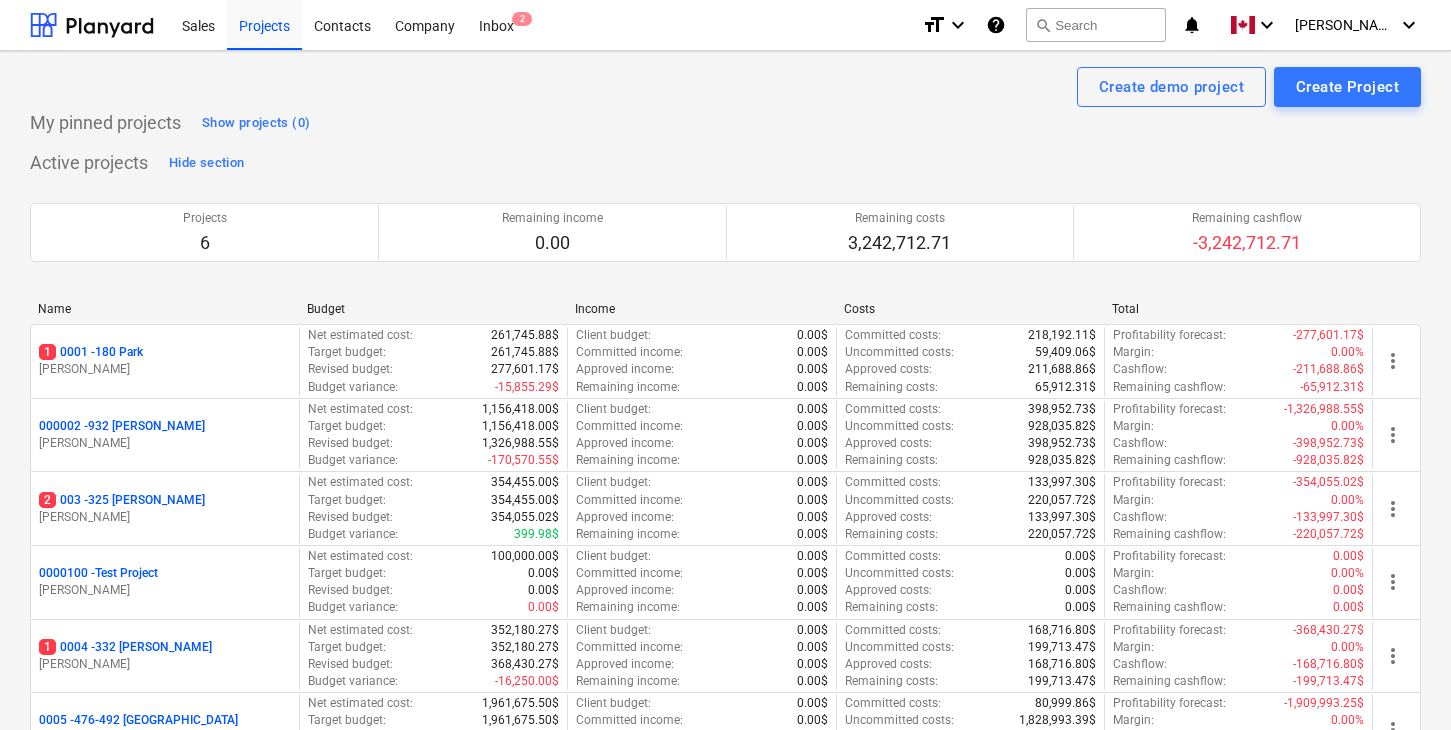 click on "My pinned projects Show projects (0)" at bounding box center (725, 123) 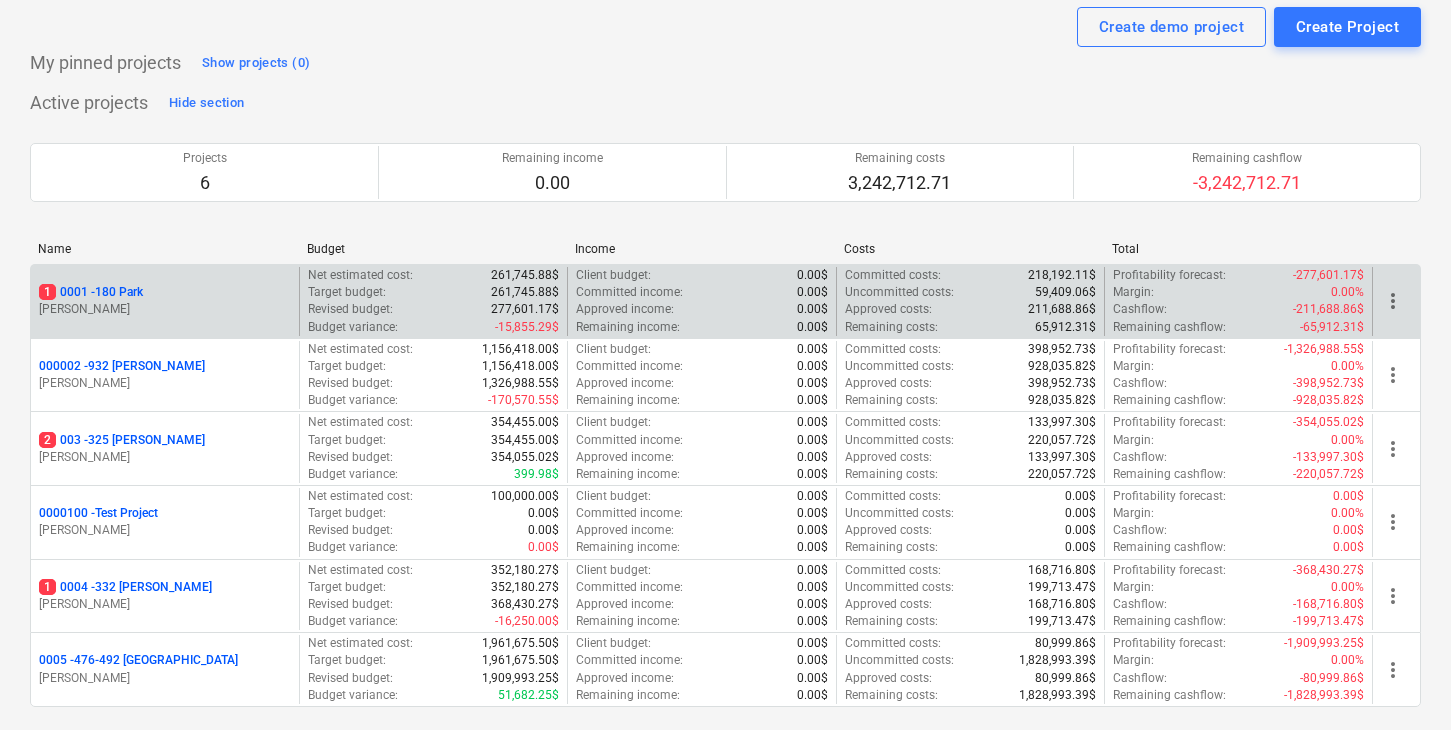 scroll, scrollTop: 197, scrollLeft: 0, axis: vertical 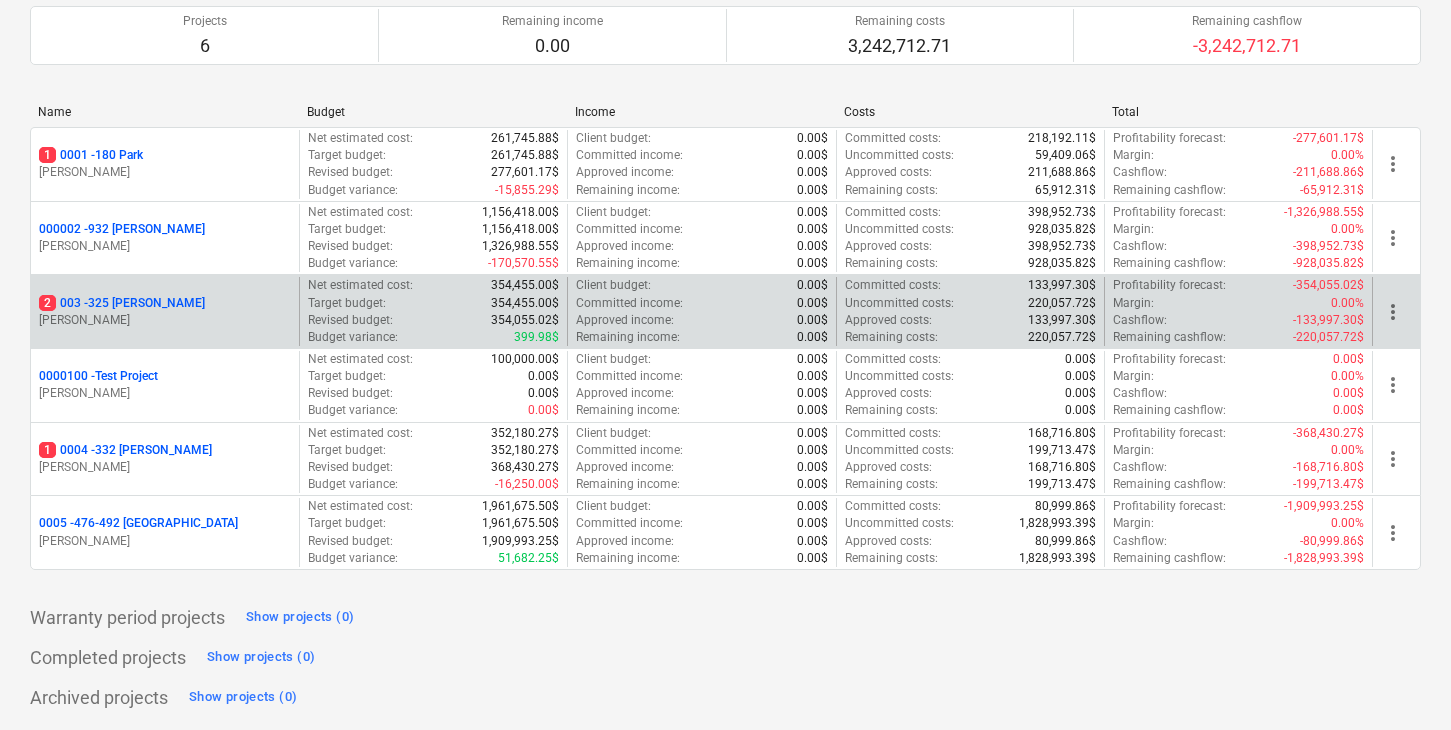 click on "2  003 -  325 [PERSON_NAME]" at bounding box center [122, 303] 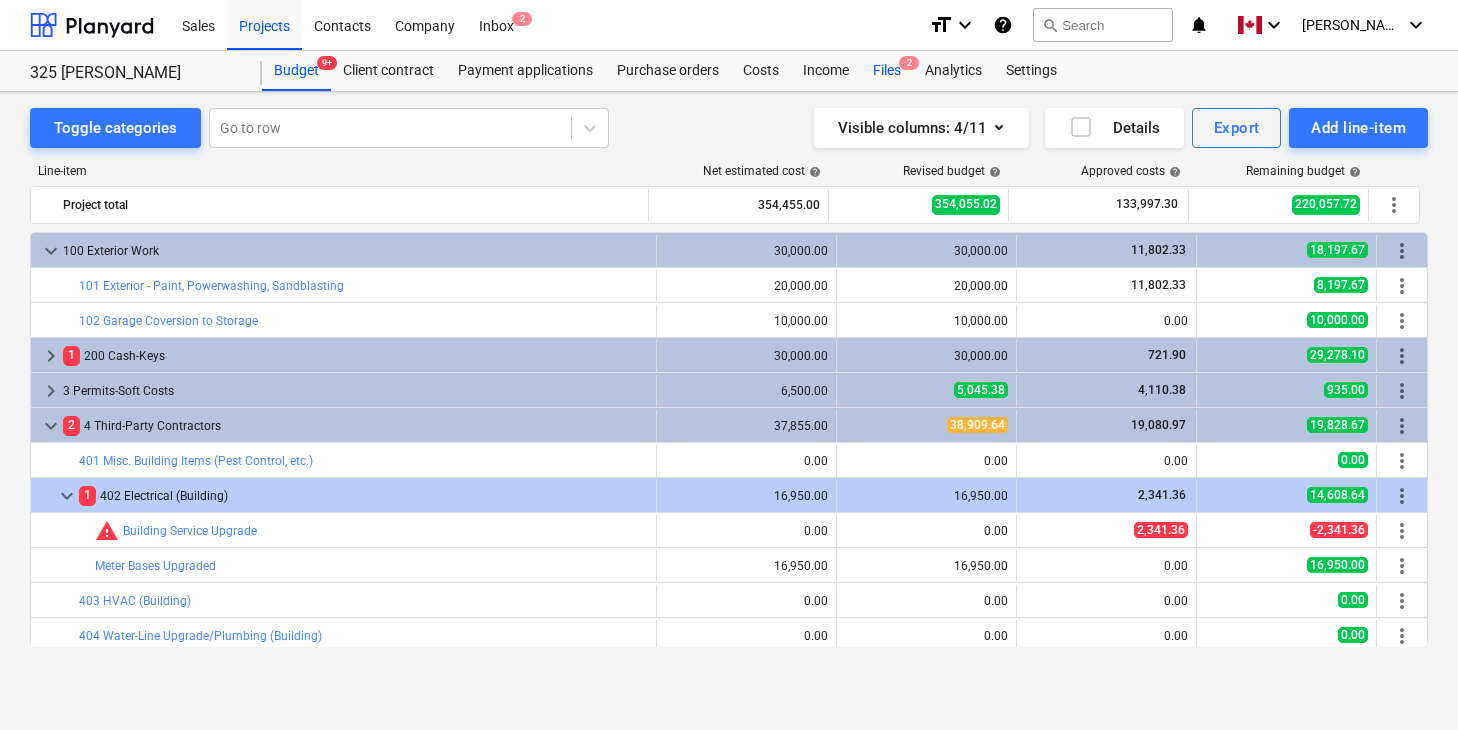 click on "Files 2" at bounding box center [887, 71] 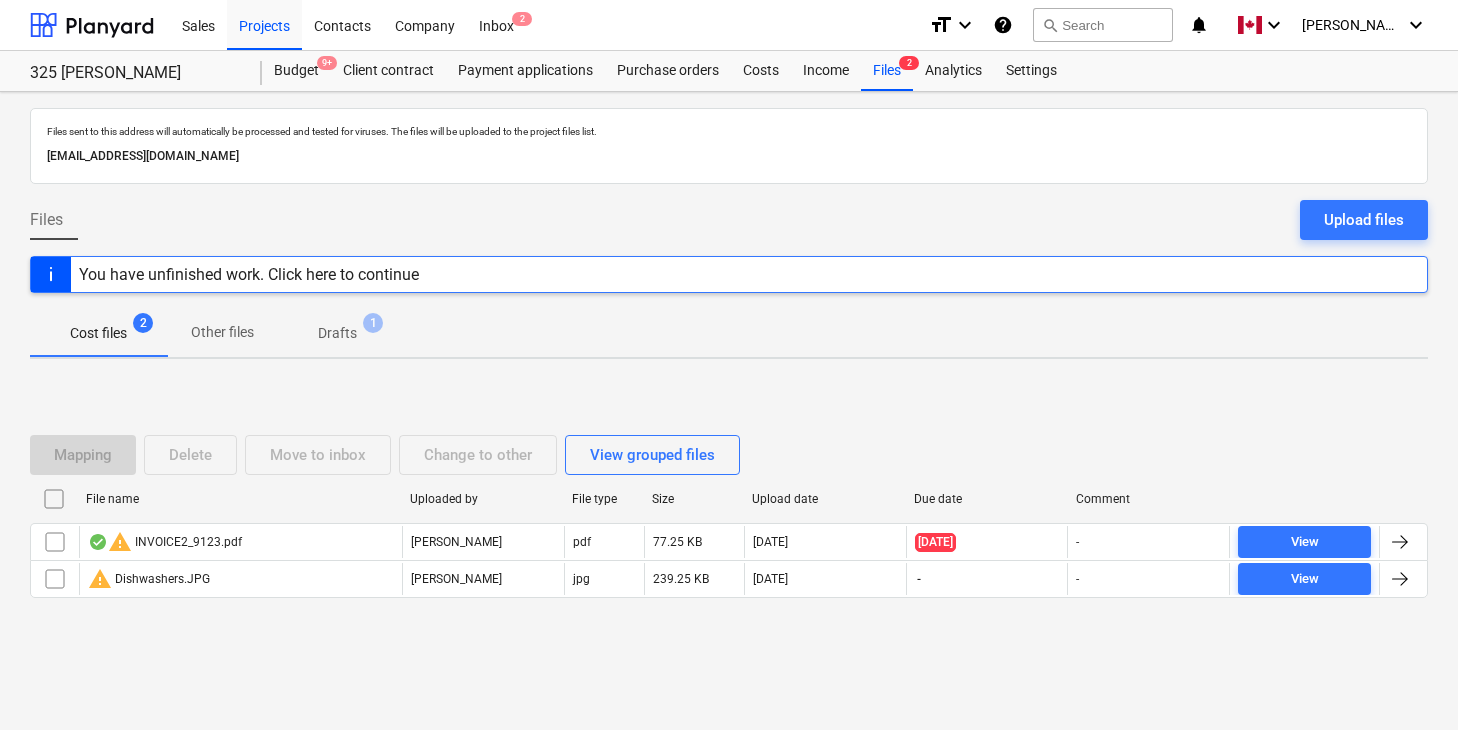 click on "Files sent to this address will automatically be processed and tested for viruses. The files will be uploaded to the project files list. [EMAIL_ADDRESS][DOMAIN_NAME] Files Upload files You have unfinished work. Click here to continue Cost files 2 Other files Drafts 1 Mapping Delete Move to inbox Change to other View grouped files File name Uploaded by File type Size Upload date Due date Comment warning   INVOICE2_9123.pdf [PERSON_NAME] pdf 77.25 KB [DATE] [DATE] - View warning   Dishwashers.JPG [PERSON_NAME] jpg 239.25 KB [DATE] - - View Please wait" at bounding box center [729, 411] 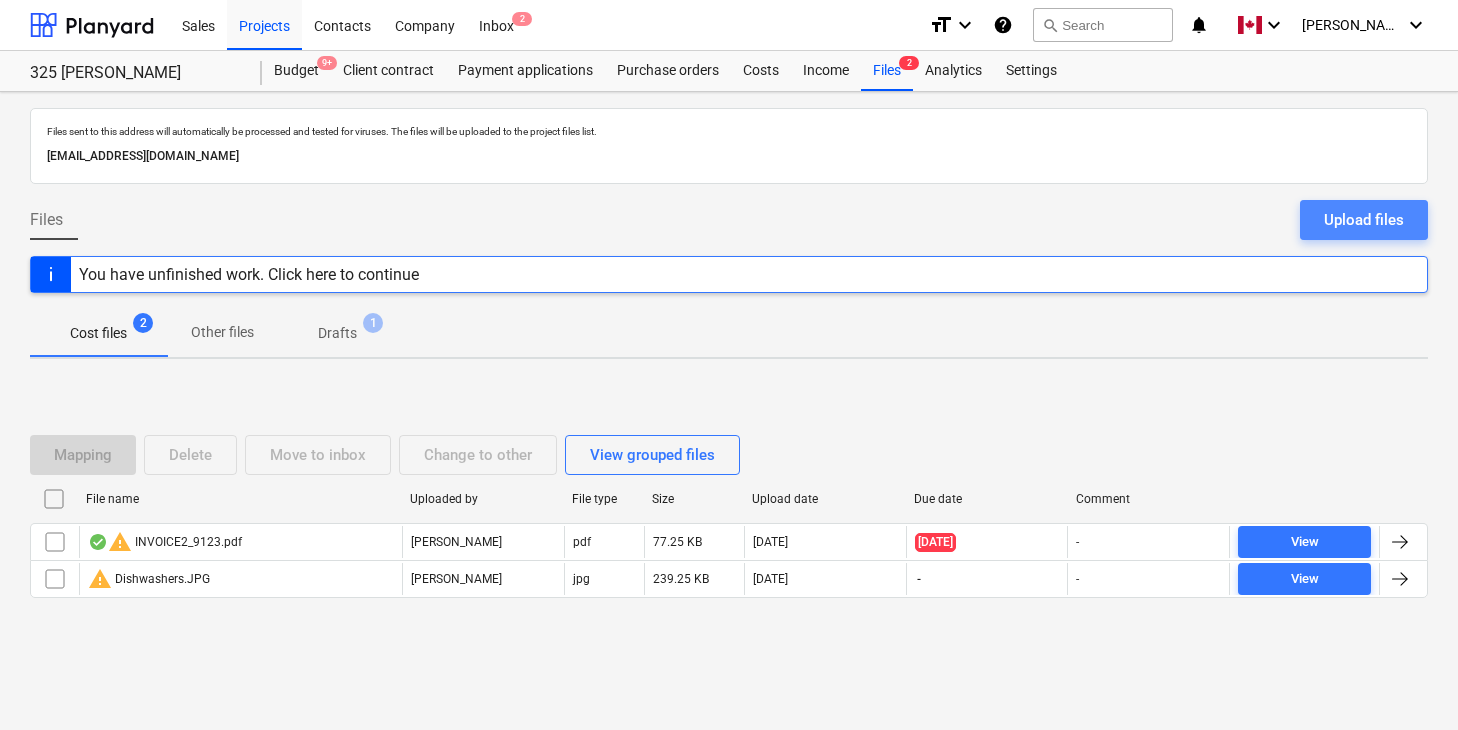 click on "Upload files" at bounding box center (1364, 220) 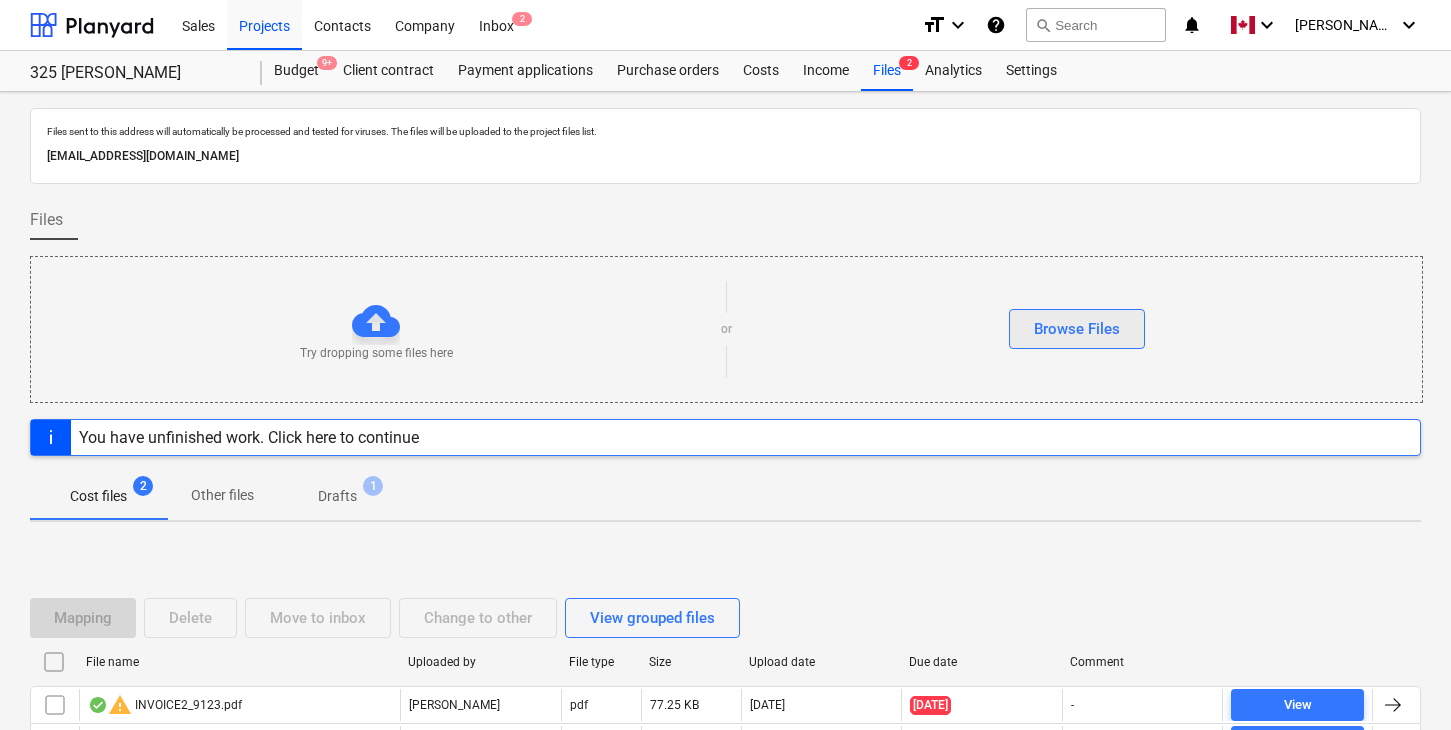 click on "Browse Files" at bounding box center [1077, 329] 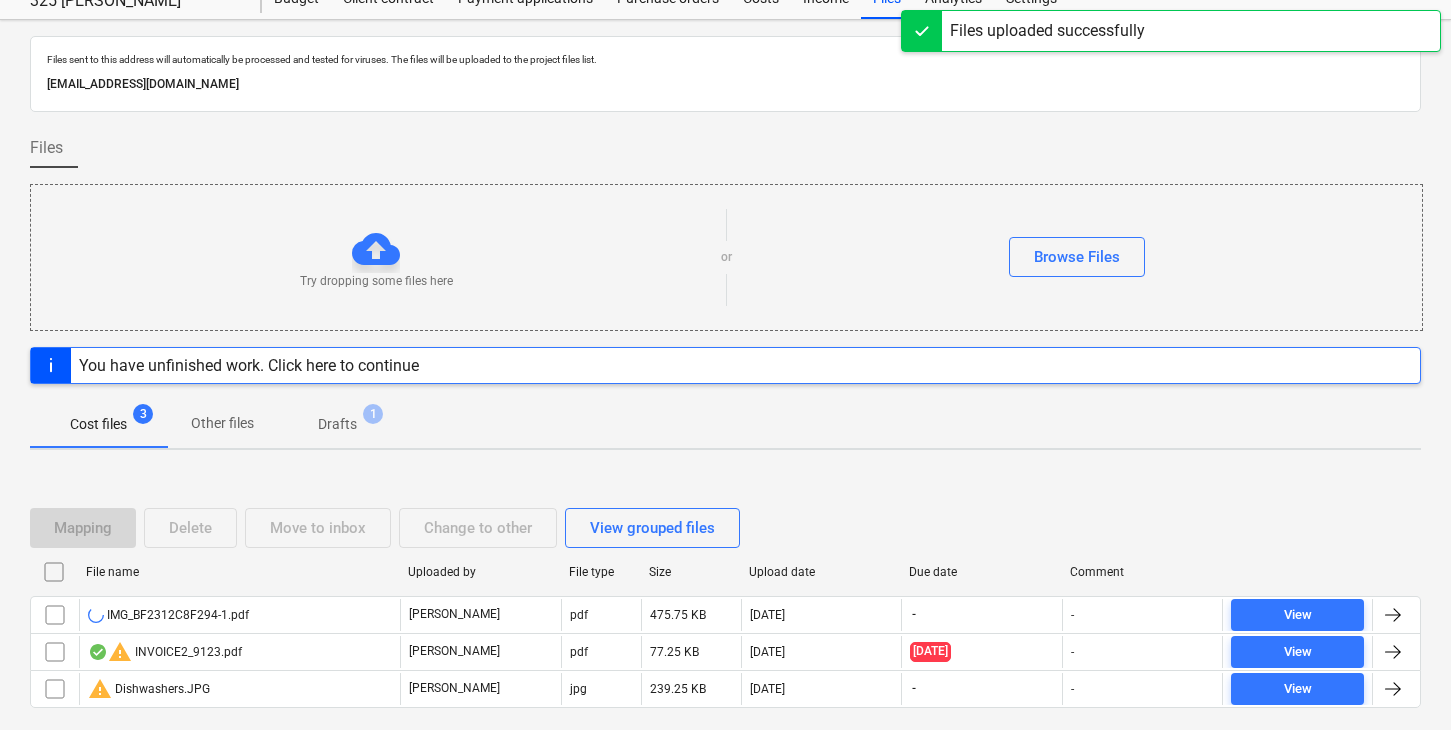 scroll, scrollTop: 140, scrollLeft: 0, axis: vertical 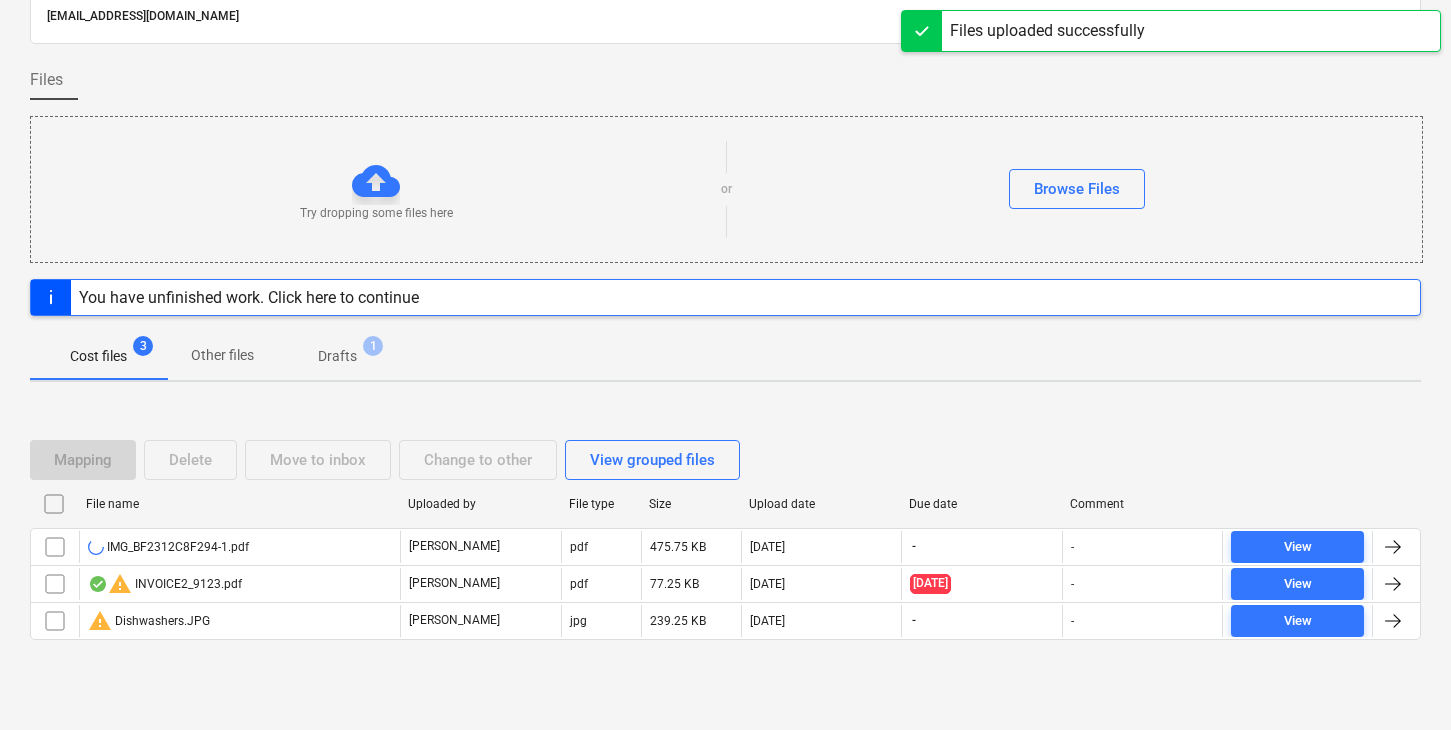 click on "Mapping Delete Move to inbox Change to other View grouped files File name Uploaded by File type Size Upload date Due date Comment   IMG_BF2312C8F294-1.pdf [PERSON_NAME] pdf 475.75 KB [DATE] - - View warning   INVOICE2_9123.pdf [PERSON_NAME] pdf 77.25 KB [DATE] [DATE] - View warning   Dishwashers.JPG [PERSON_NAME] jpg 239.25 KB [DATE] - - View Please wait" at bounding box center (725, 548) 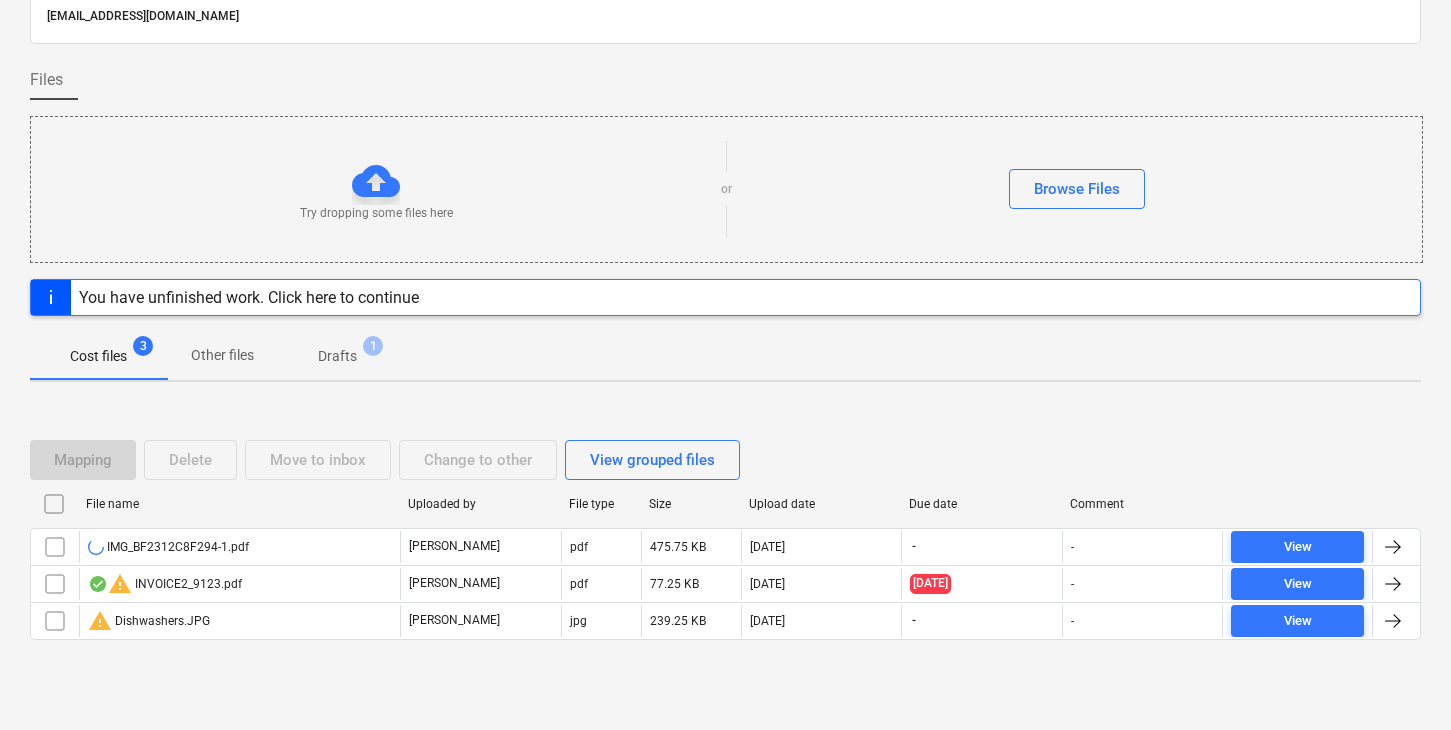 click on "Mapping Delete Move to inbox Change to other View grouped files File name Uploaded by File type Size Upload date Due date Comment   IMG_BF2312C8F294-1.pdf [PERSON_NAME] pdf 475.75 KB [DATE] - - View warning   INVOICE2_9123.pdf [PERSON_NAME] pdf 77.25 KB [DATE] [DATE] - View warning   Dishwashers.JPG [PERSON_NAME] jpg 239.25 KB [DATE] - - View Please wait" at bounding box center (725, 548) 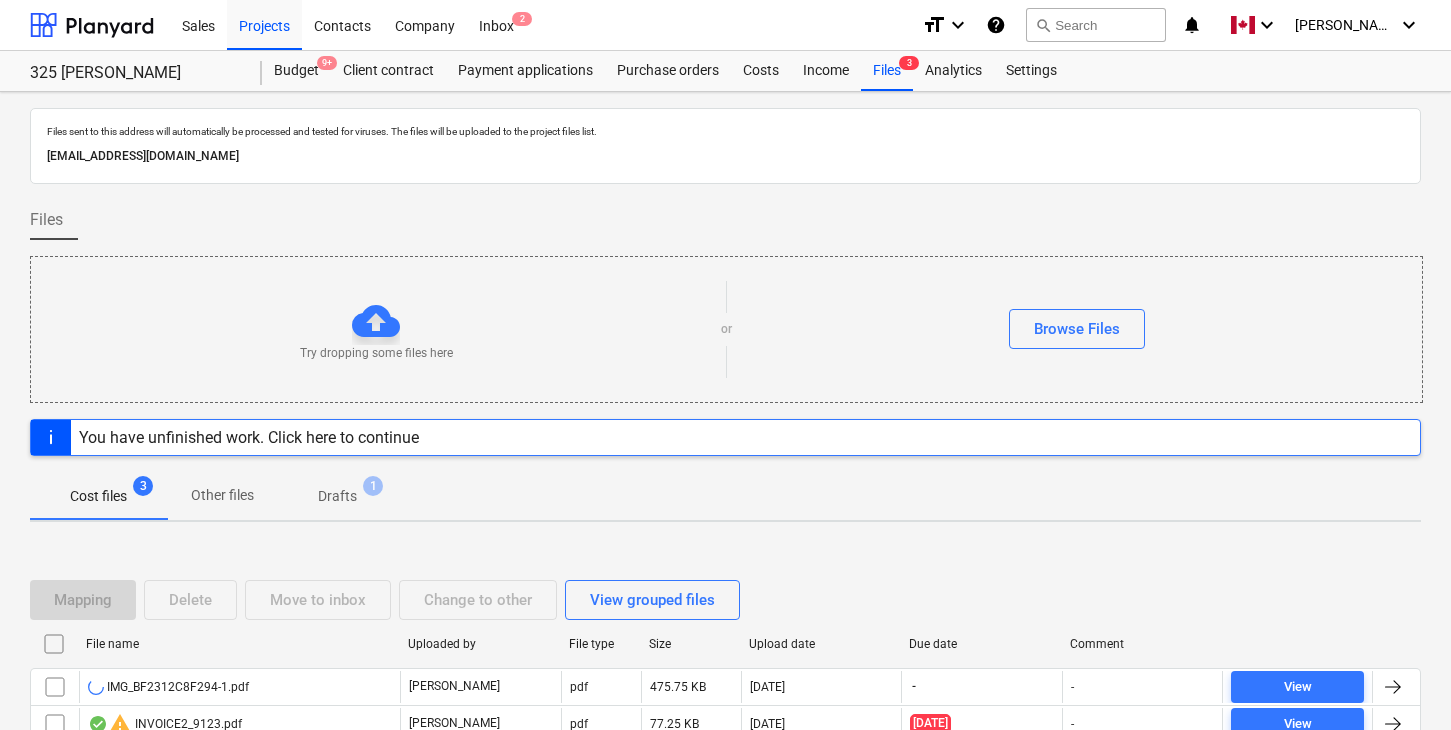 click on "Files" at bounding box center (725, 228) 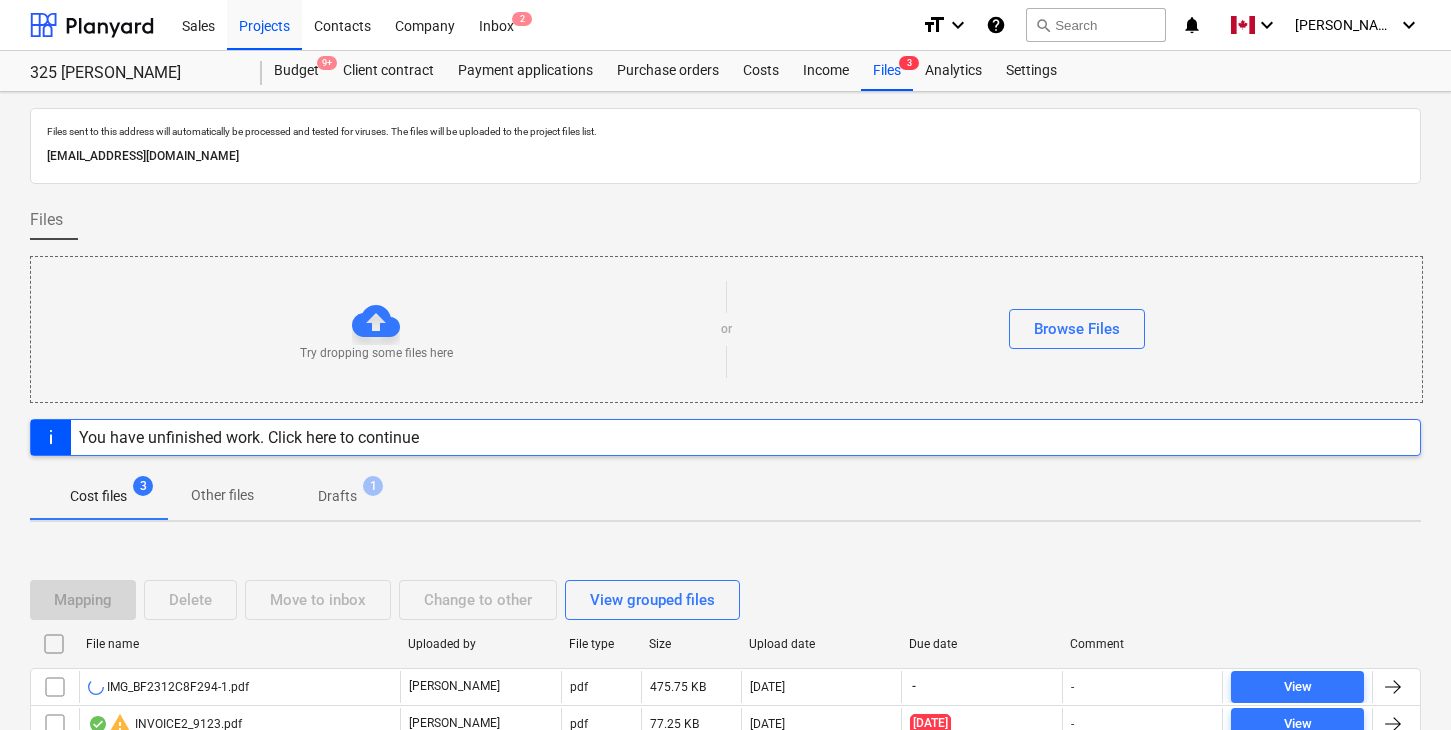 click on "Files" at bounding box center (725, 228) 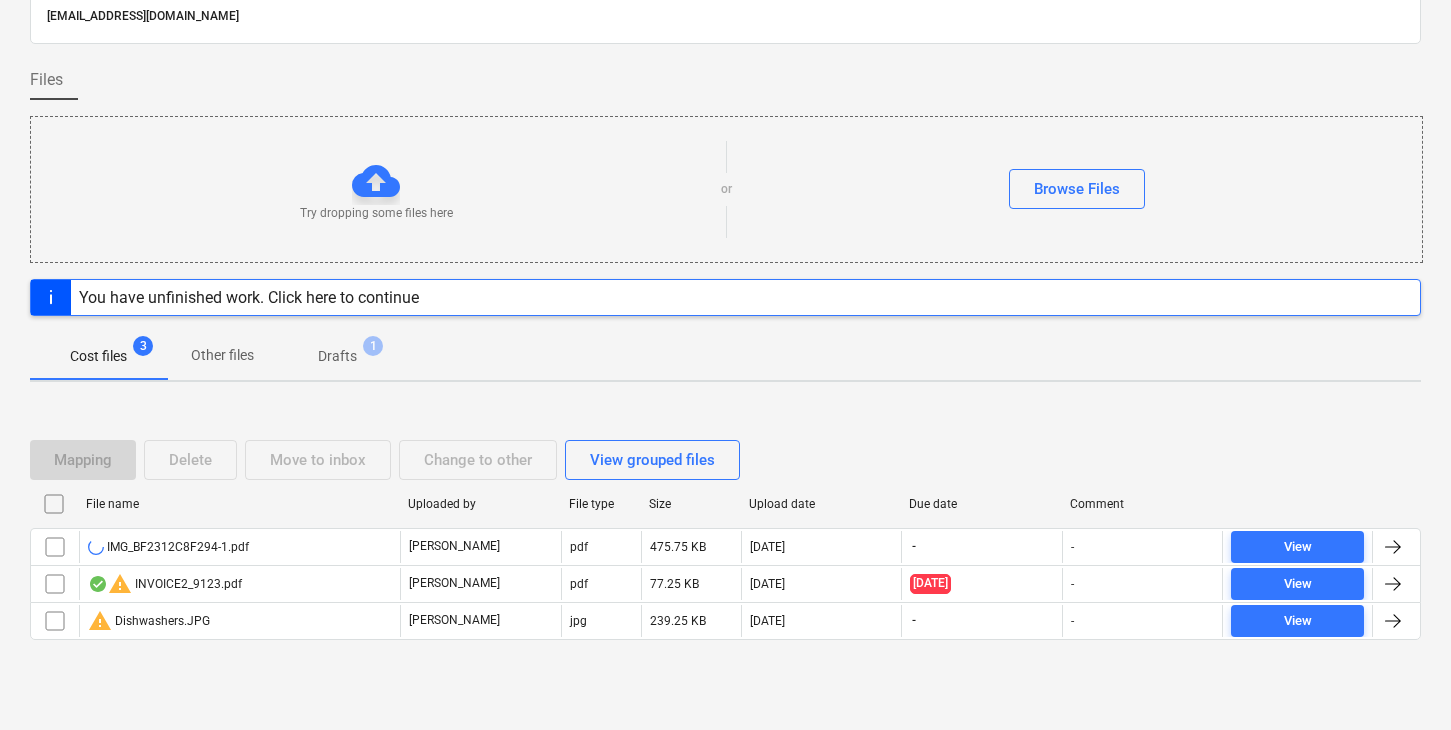 click on "Cost files 3 Other files Drafts 1" at bounding box center (725, 356) 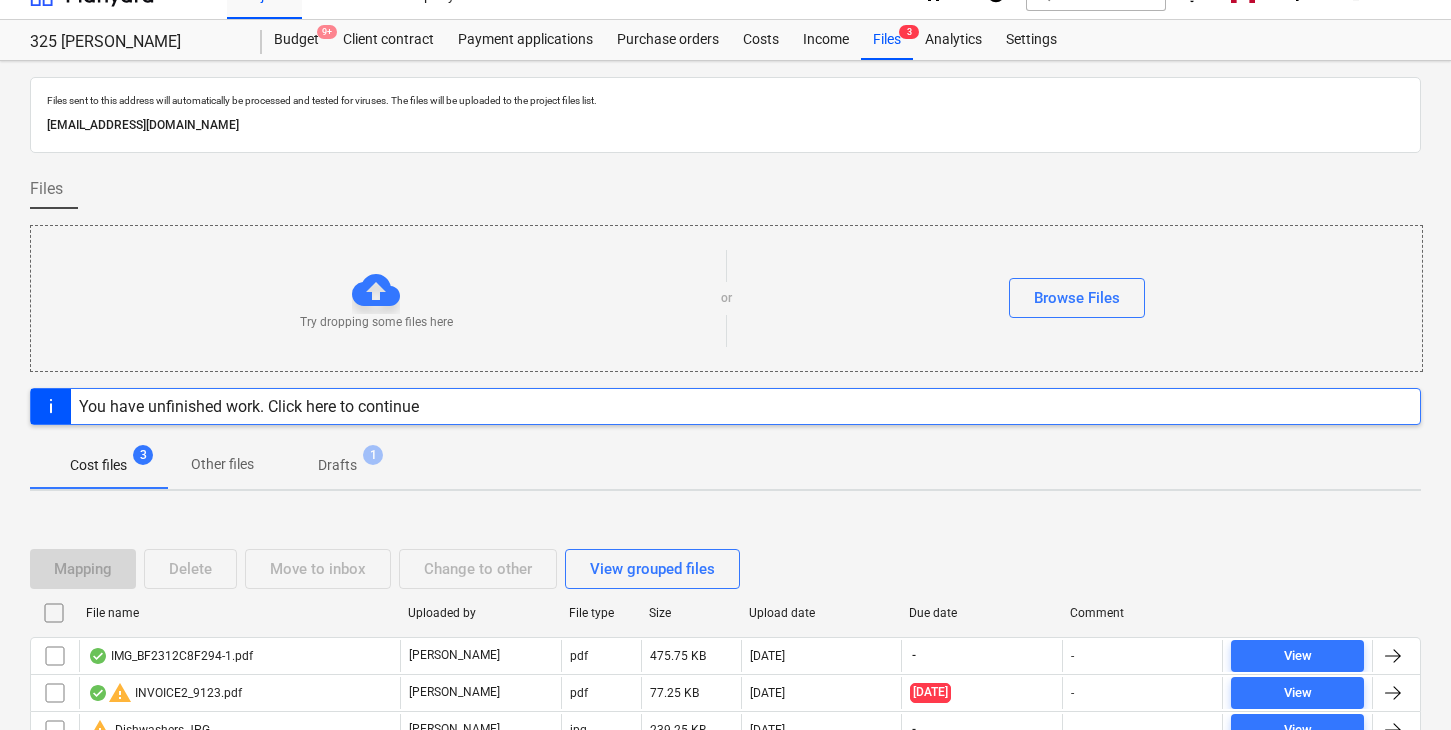 scroll, scrollTop: 0, scrollLeft: 0, axis: both 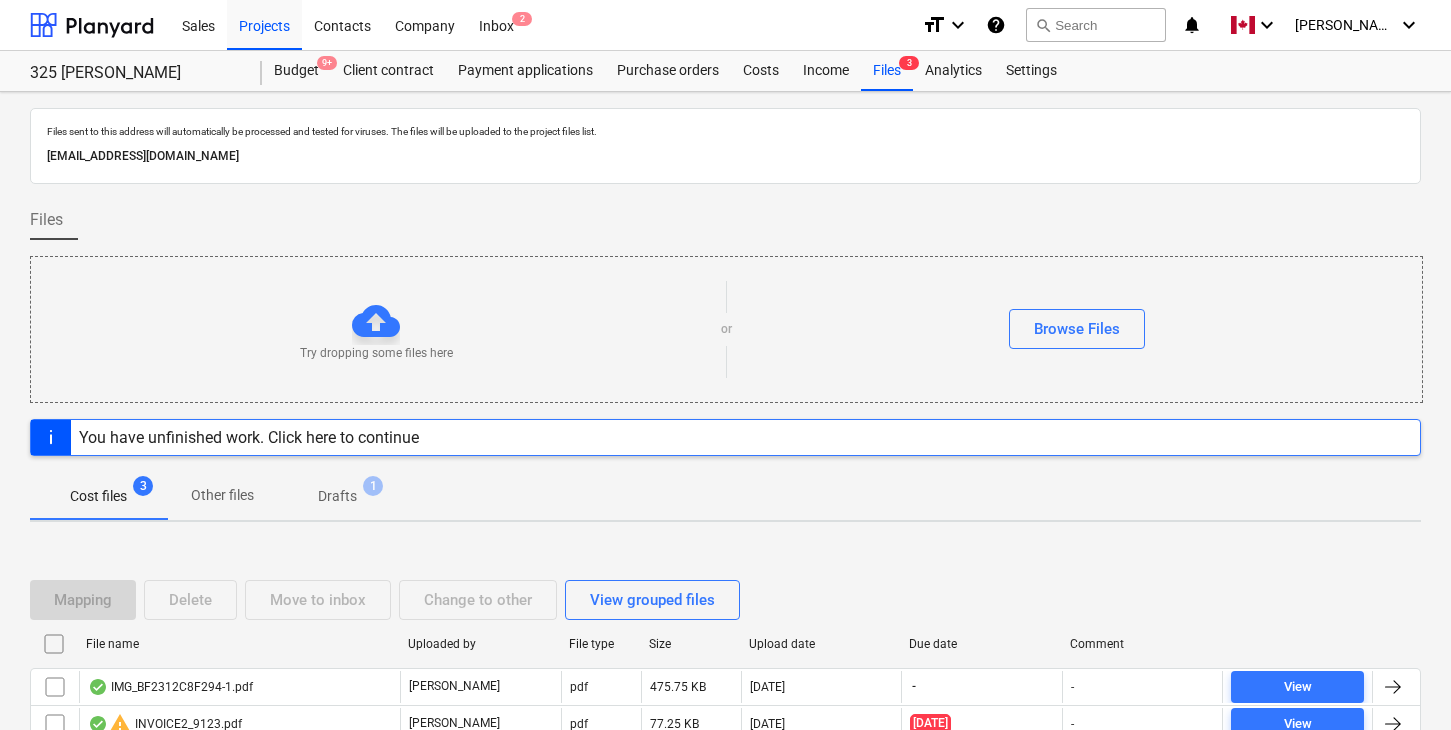 click at bounding box center [725, 192] 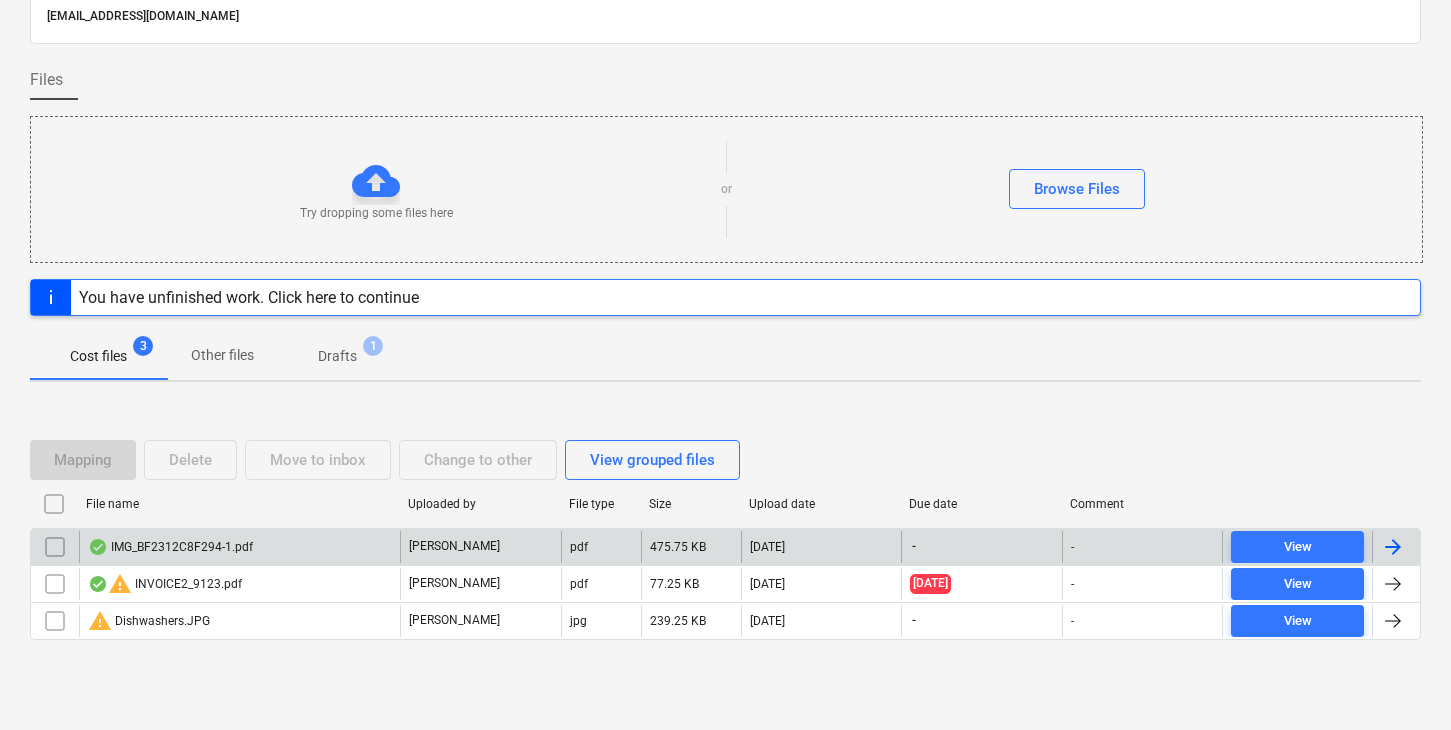 click at bounding box center [1393, 547] 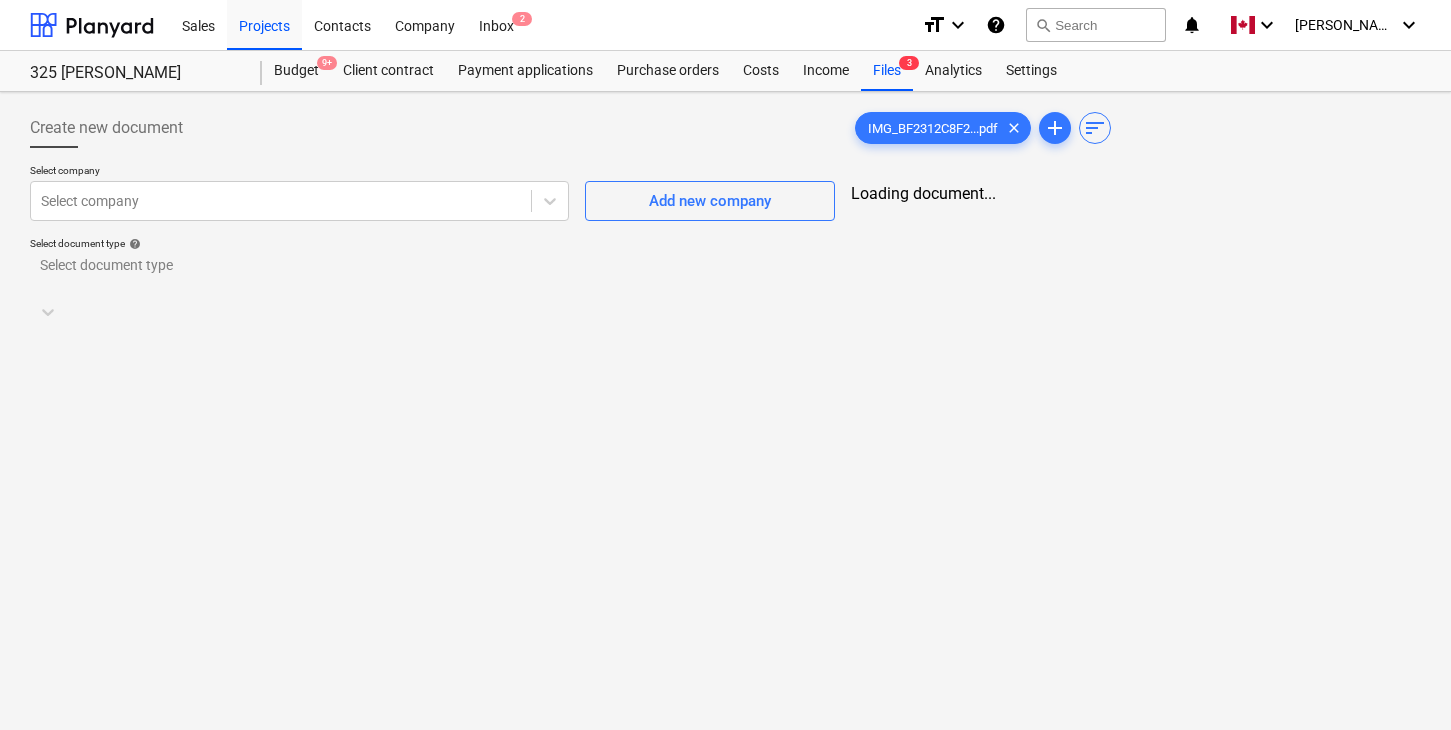 scroll, scrollTop: 0, scrollLeft: 0, axis: both 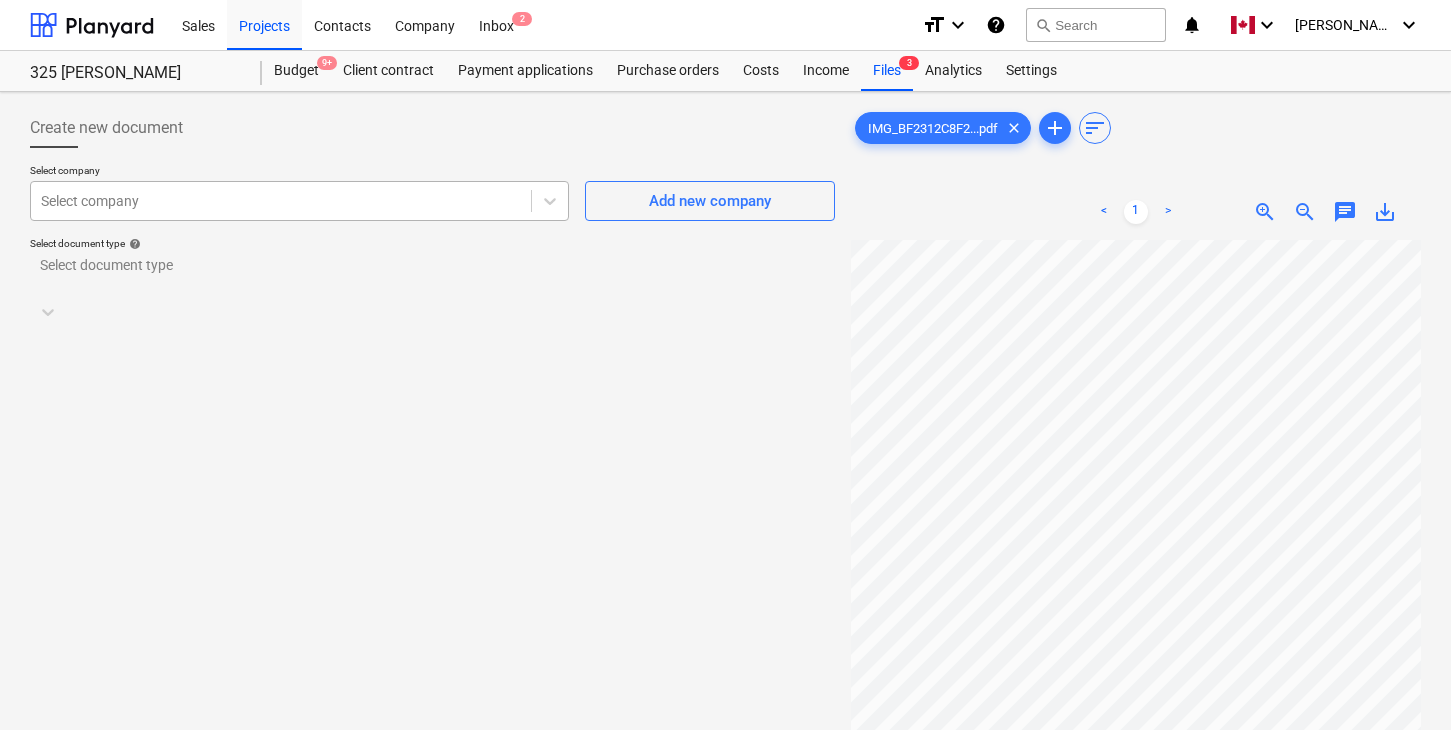 click on "Select company" at bounding box center [281, 201] 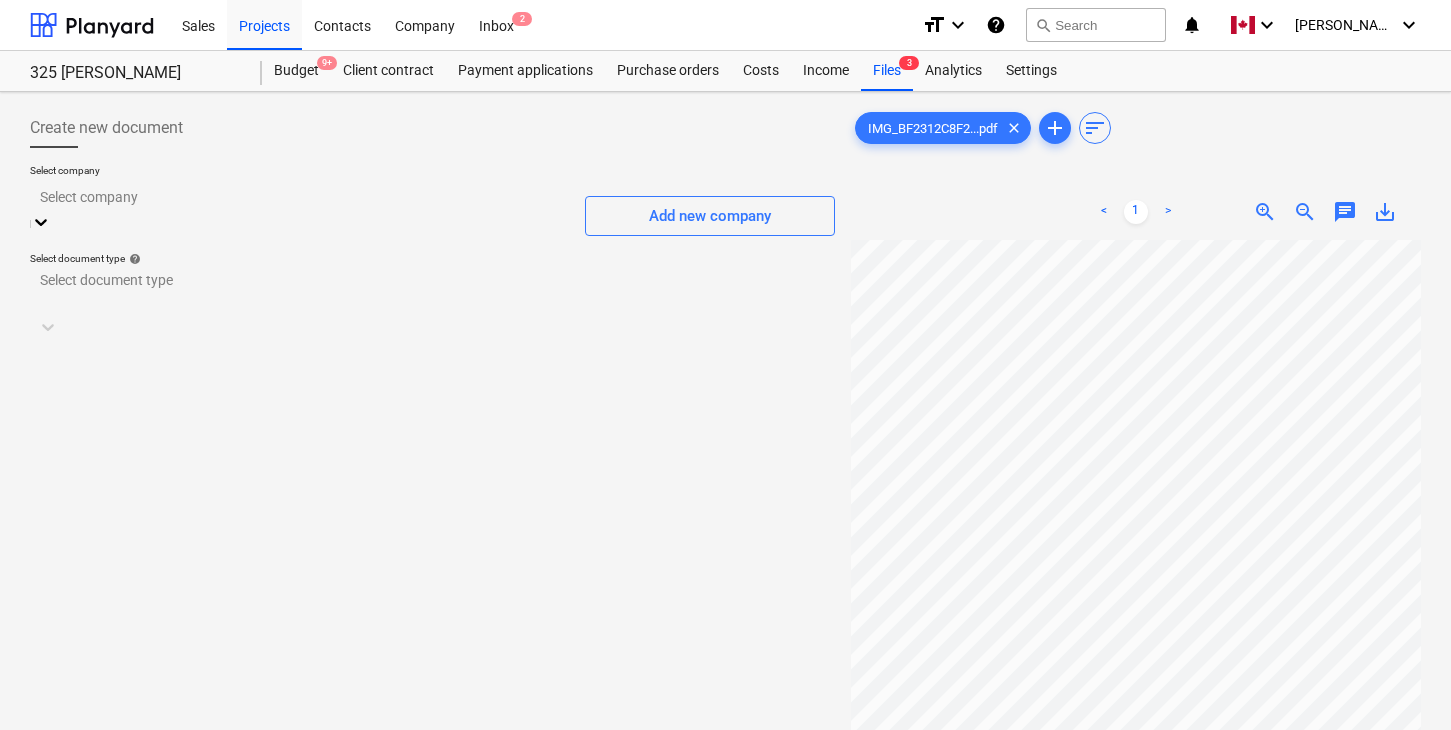 type on "V" 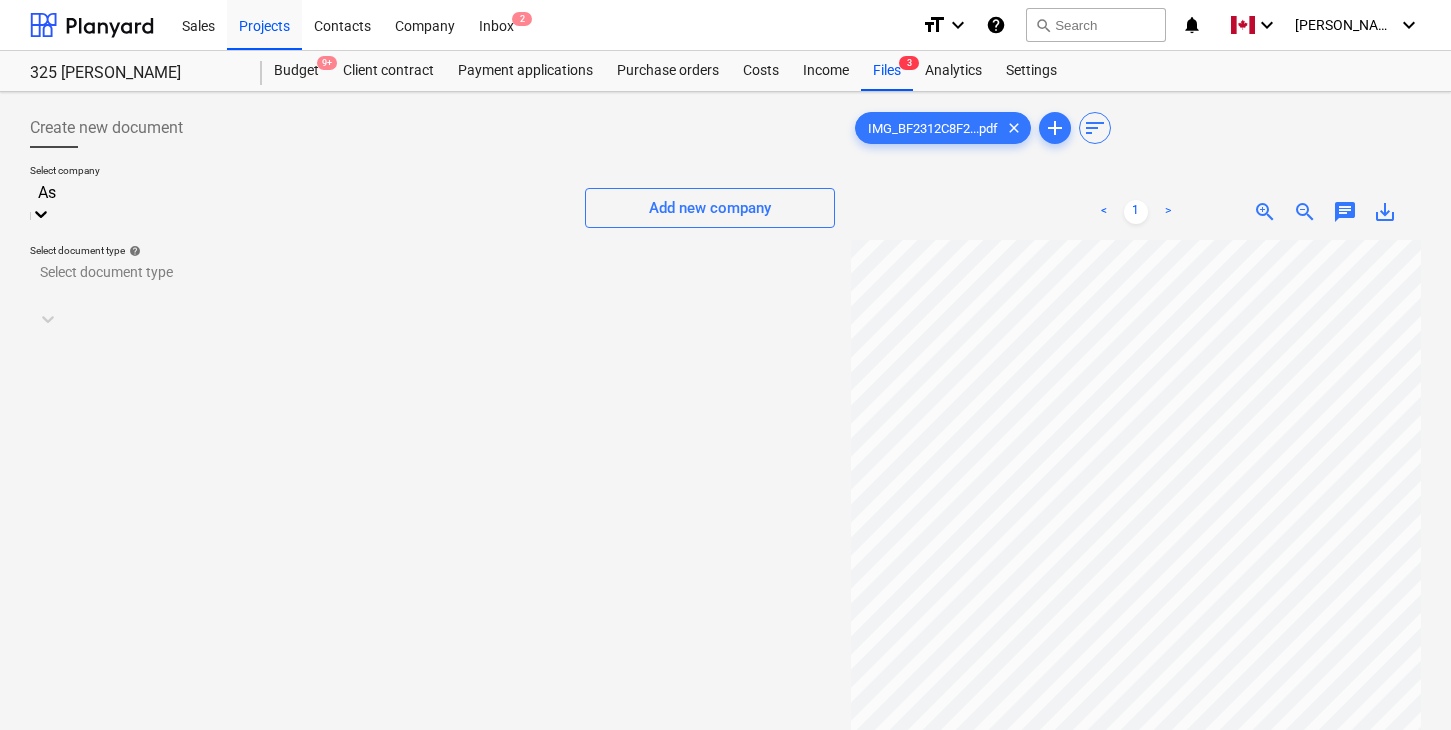 type on "A" 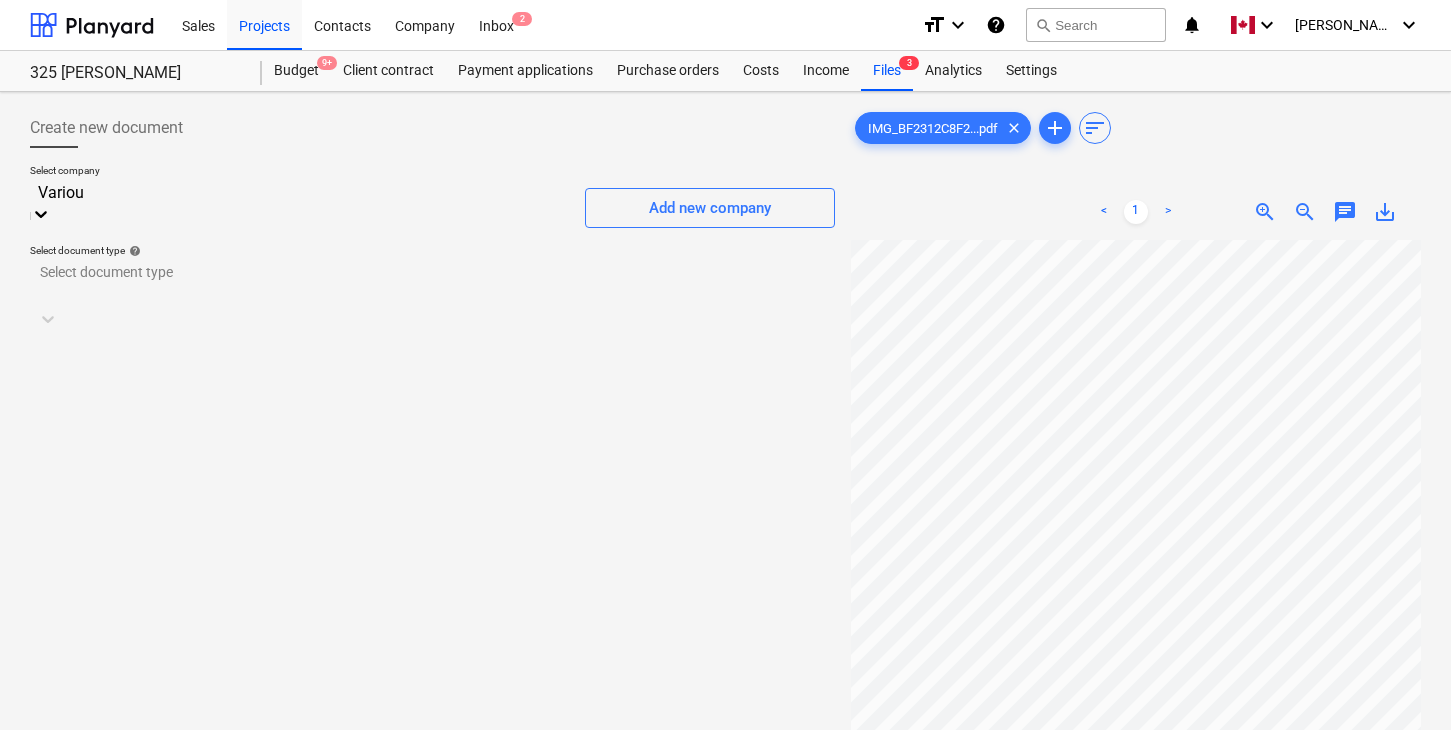 type on "Various" 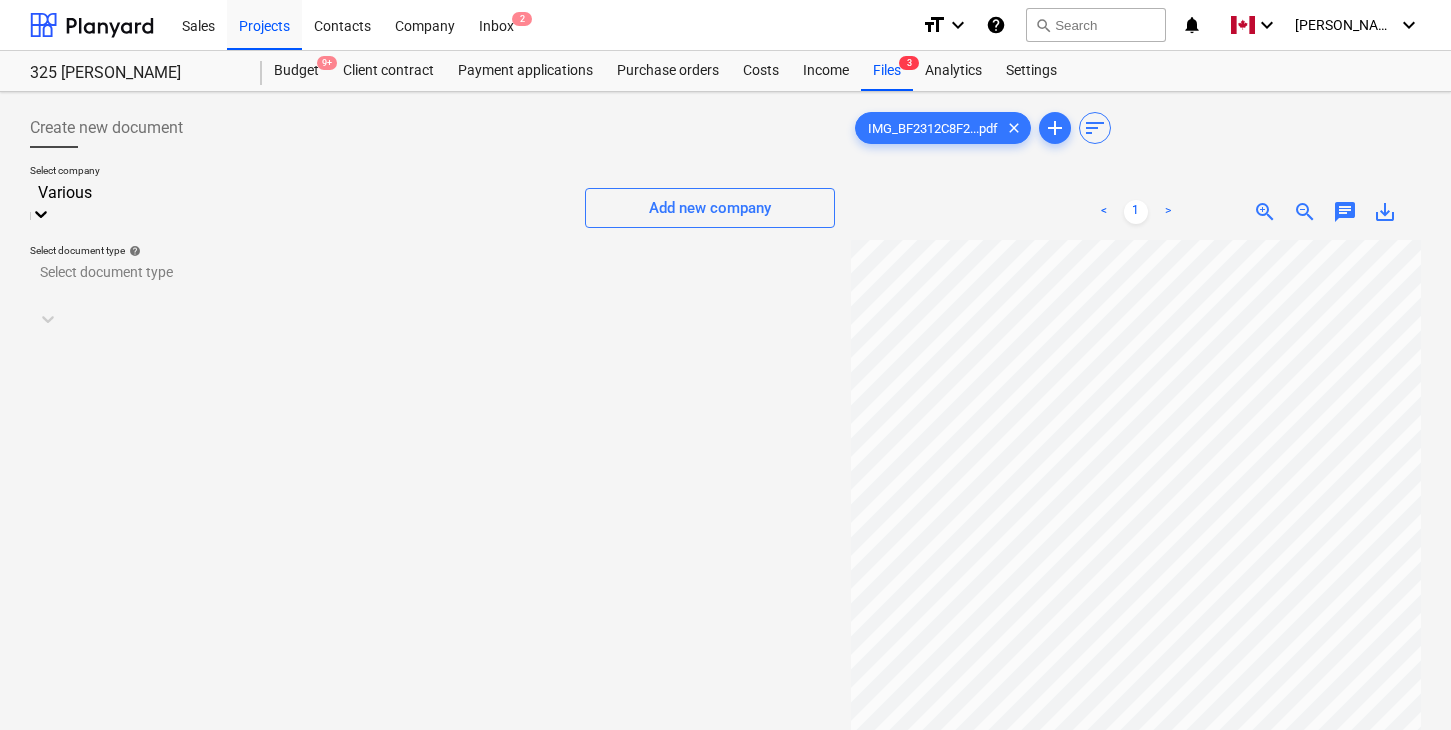 type 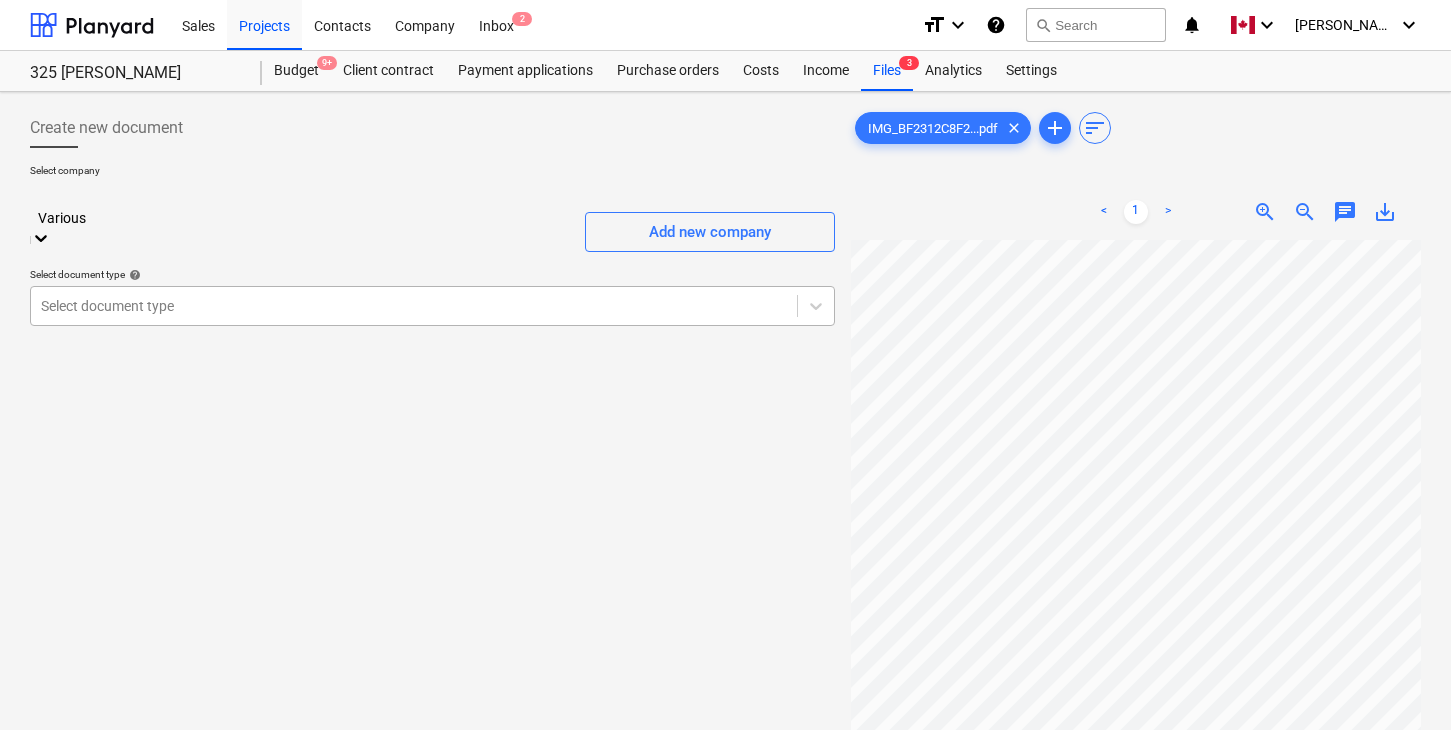 click at bounding box center (414, 306) 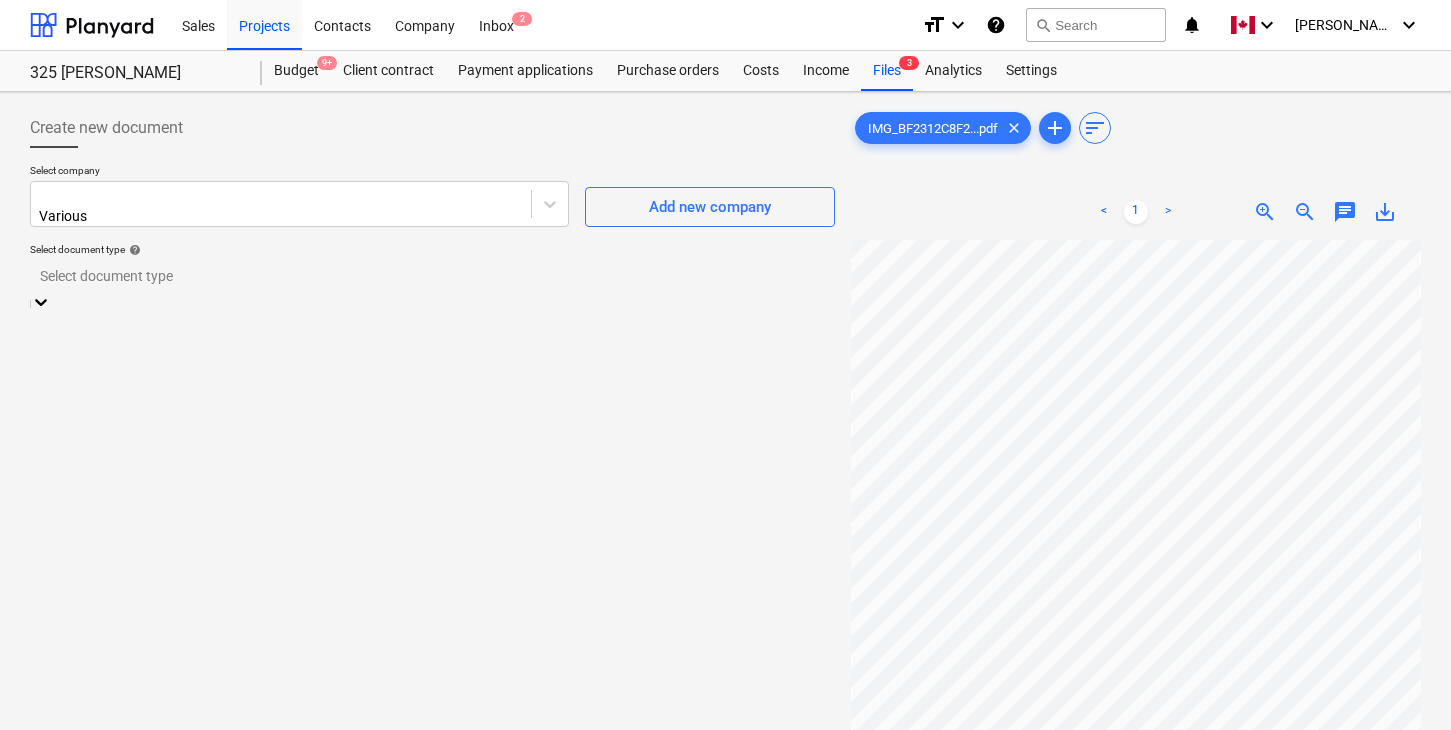 click on "Standalone purchase invoice or receipt" at bounding box center [725, 738] 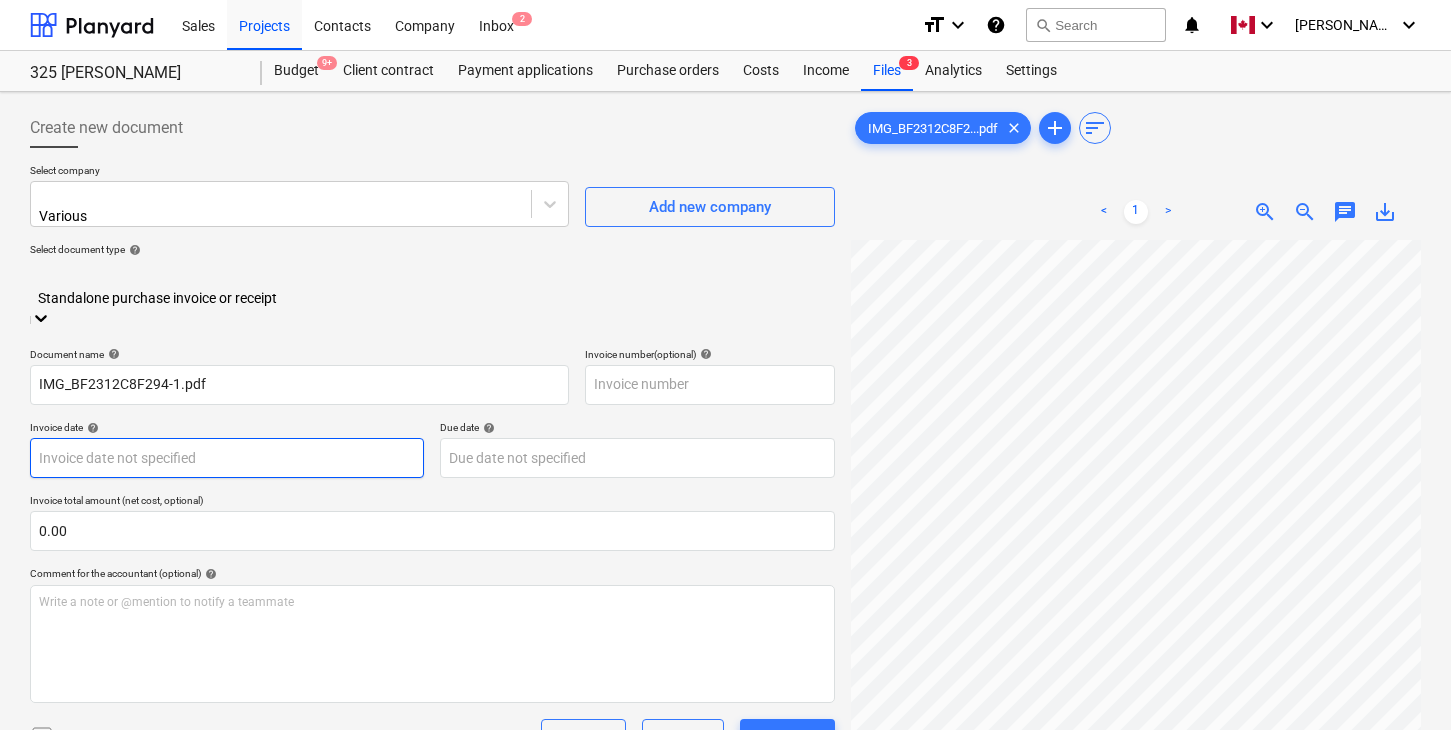 click on "Sales Projects Contacts Company Inbox 2 format_size keyboard_arrow_down help search Search notifications 0 keyboard_arrow_down [PERSON_NAME] keyboard_arrow_down 325 [PERSON_NAME] Budget 9+ Client contract Payment applications Purchase orders Costs Income Files 3 Analytics Settings Create new document Select company Various   Add new company Select document type help option Standalone purchase invoice or receipt, selected.   Select is focused ,type to refine list, press Down to open the menu,  Standalone purchase invoice or receipt Document name help IMG_BF2312C8F294-1.pdf Invoice number  (optional) help Invoice date help Press the down arrow key to interact with the calendar and
select a date. Press the question mark key to get the keyboard shortcuts for changing dates. Due date help Press the down arrow key to interact with the calendar and
select a date. Press the question mark key to get the keyboard shortcuts for changing dates. Invoice total amount (net cost, optional) 0.00 help ﻿ Clear Save Submit add" at bounding box center [725, 365] 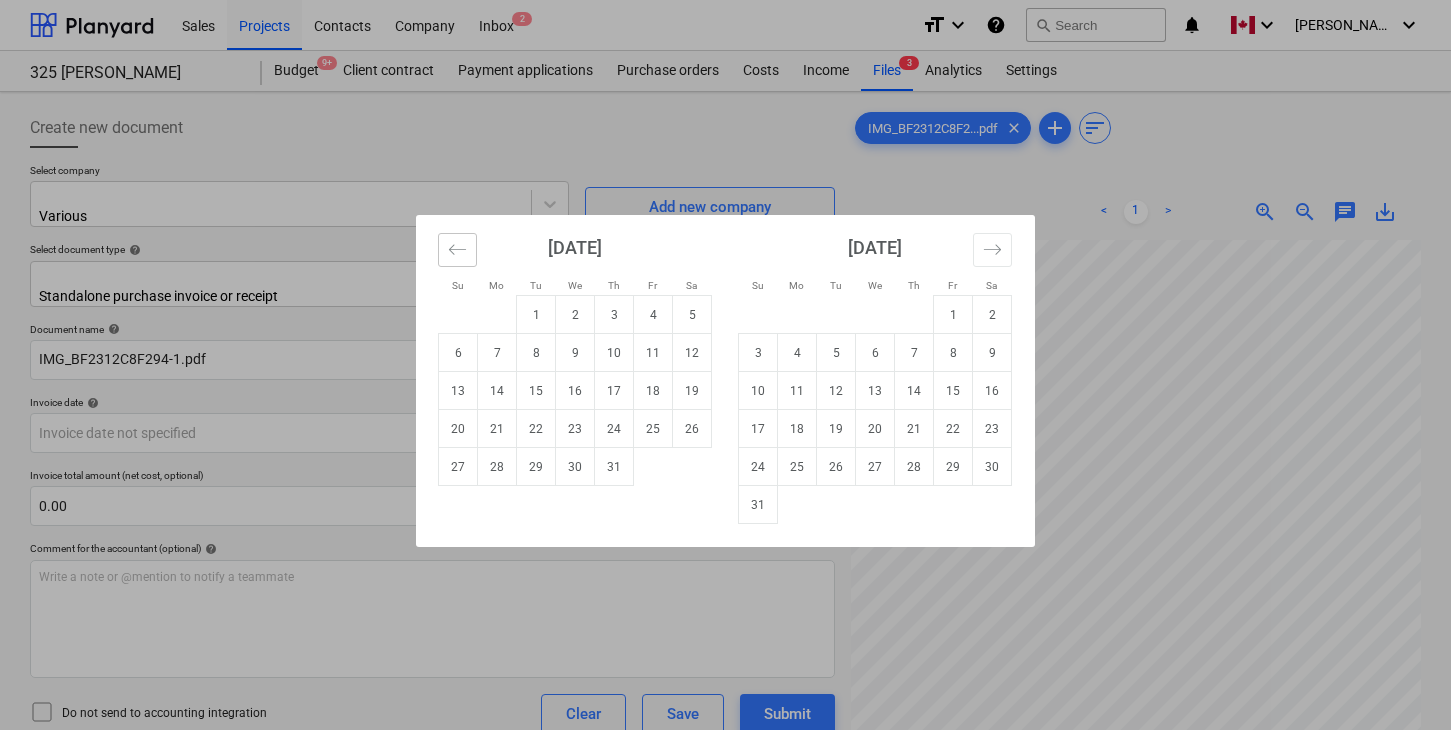 click 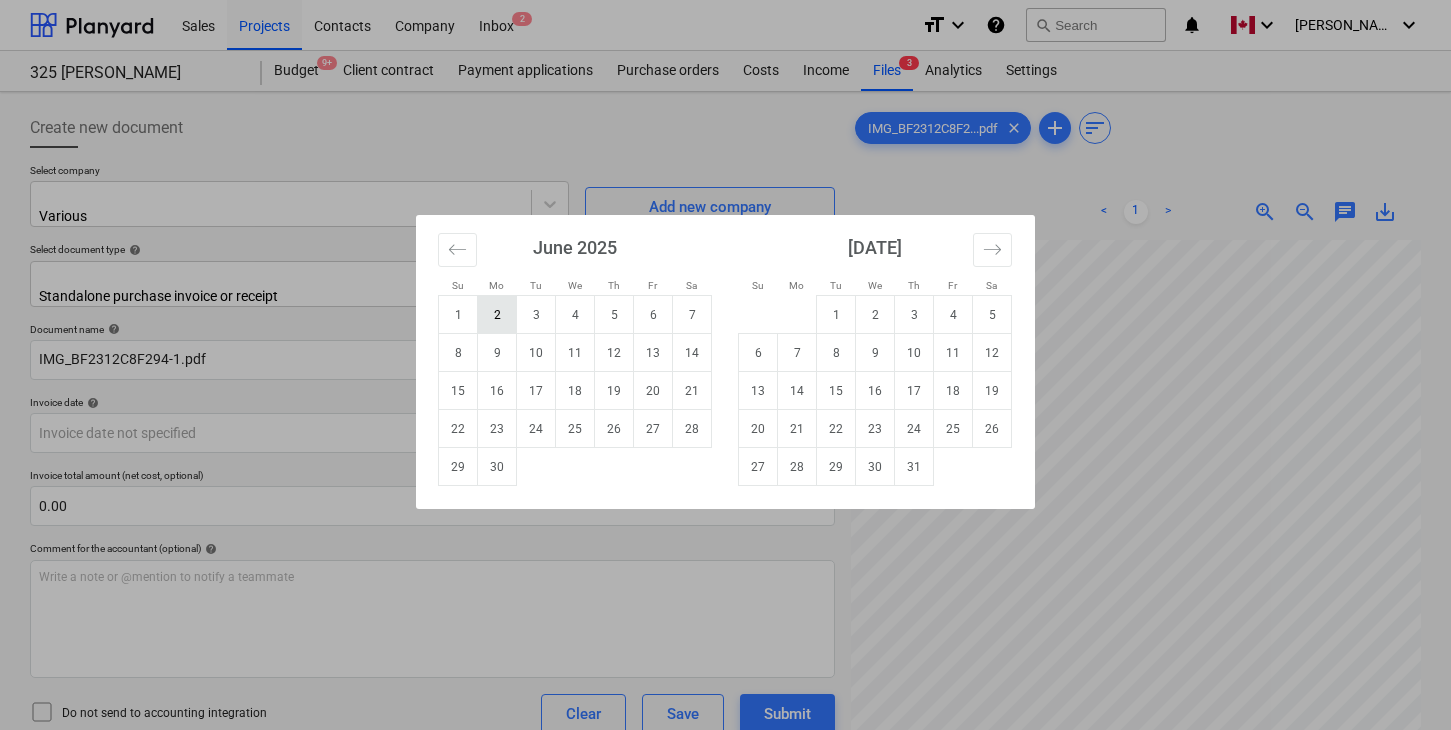 click on "2" at bounding box center [497, 315] 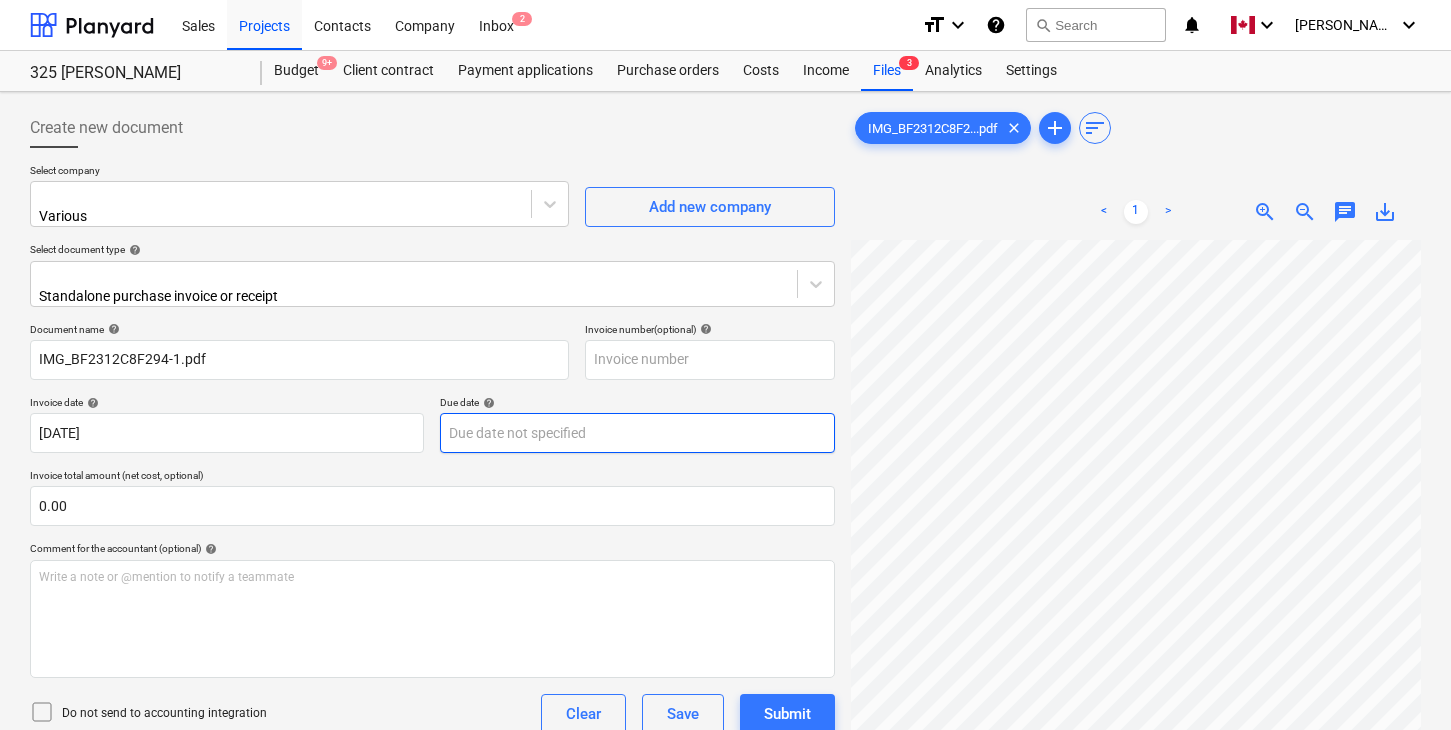 click on "Sales Projects Contacts Company Inbox 2 format_size keyboard_arrow_down help search Search notifications 0 keyboard_arrow_down [PERSON_NAME] keyboard_arrow_down 325 [PERSON_NAME] Budget 9+ Client contract Payment applications Purchase orders Costs Income Files 3 Analytics Settings Create new document Select company Various   Add new company Select document type help Standalone purchase invoice or receipt Document name help IMG_BF2312C8F294-1.pdf Invoice number  (optional) help Invoice date help [DATE] 02.06.2025 Press the down arrow key to interact with the calendar and
select a date. Press the question mark key to get the keyboard shortcuts for changing dates. Due date help Press the down arrow key to interact with the calendar and
select a date. Press the question mark key to get the keyboard shortcuts for changing dates. Invoice total amount (net cost, optional) 0.00 Comment for the accountant (optional) help Write a note or @mention to notify a teammate ﻿ Do not send to accounting integration Clear" at bounding box center (725, 365) 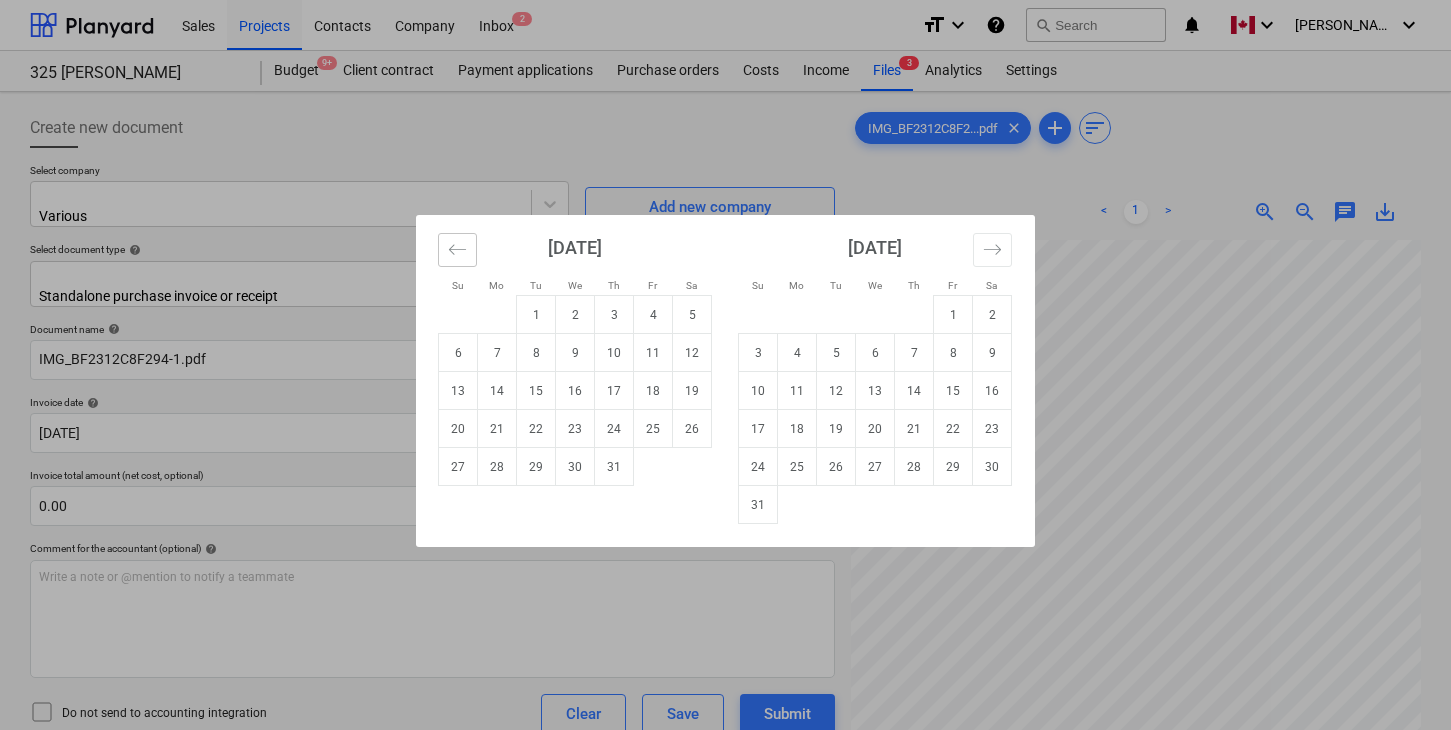 click 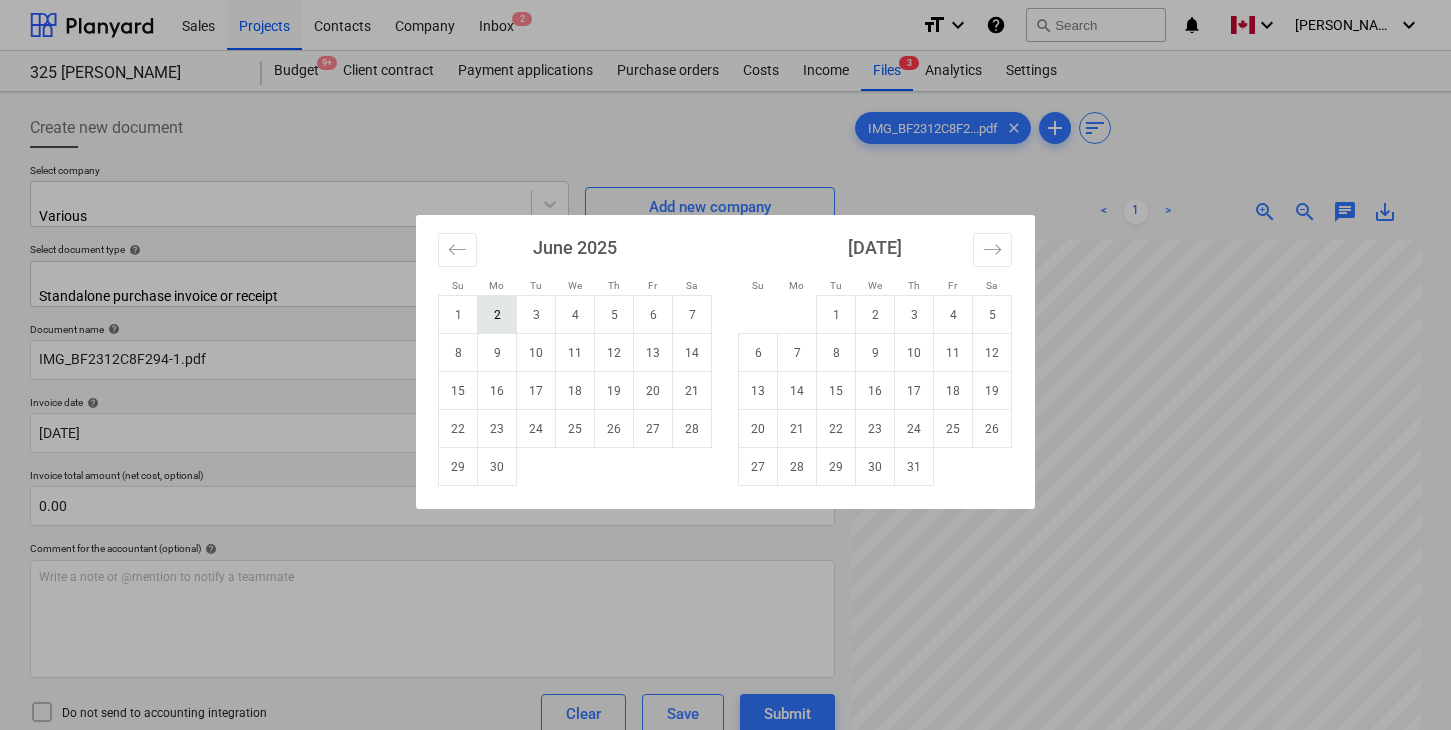 click on "2" at bounding box center [497, 315] 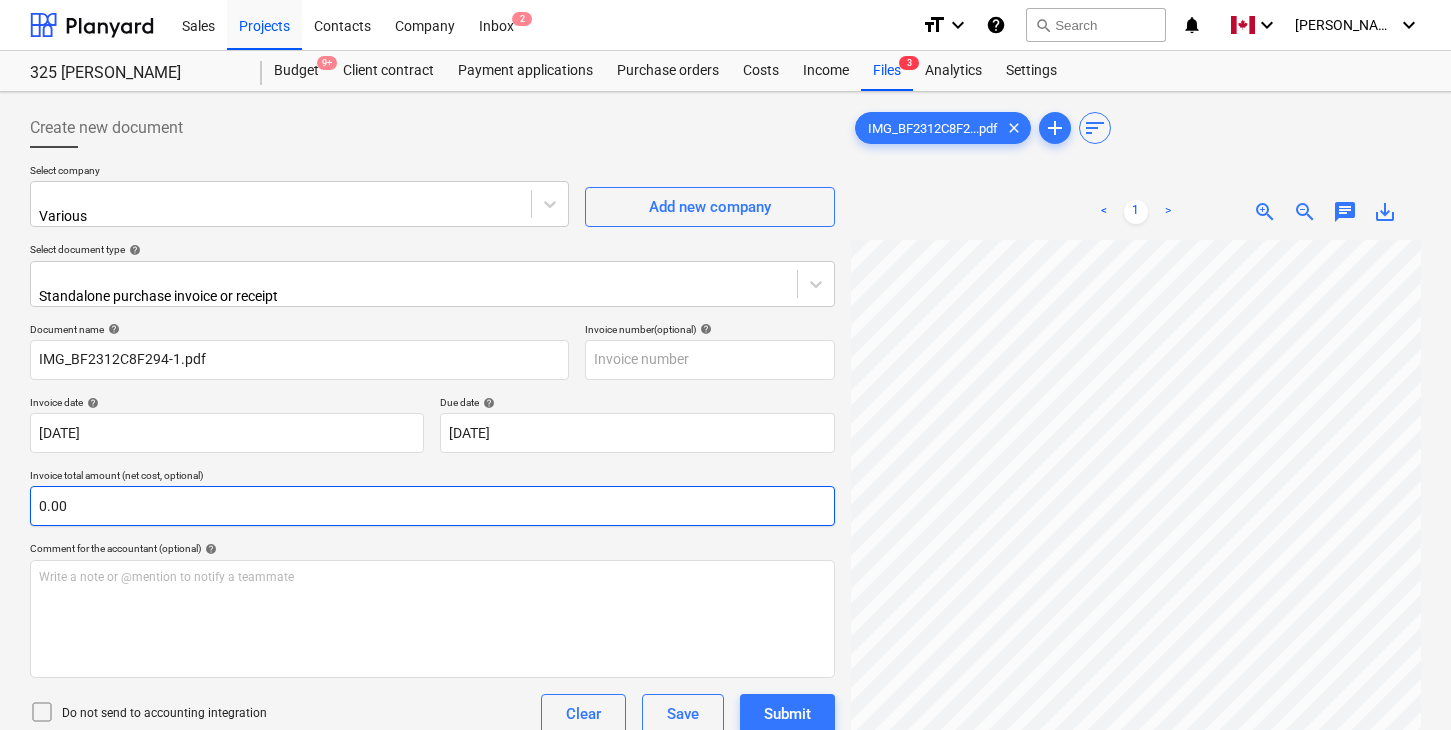 click on "0.00" at bounding box center [432, 506] 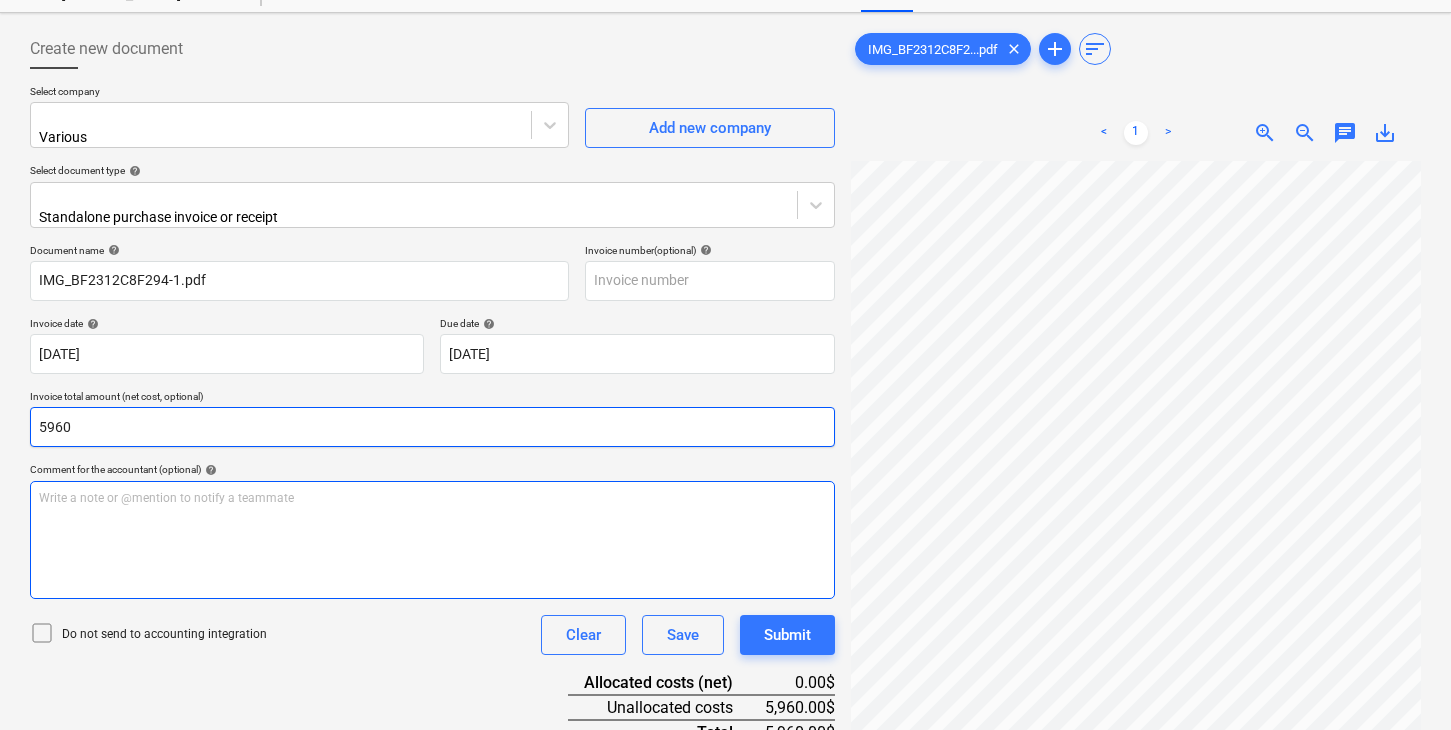 scroll, scrollTop: 85, scrollLeft: 0, axis: vertical 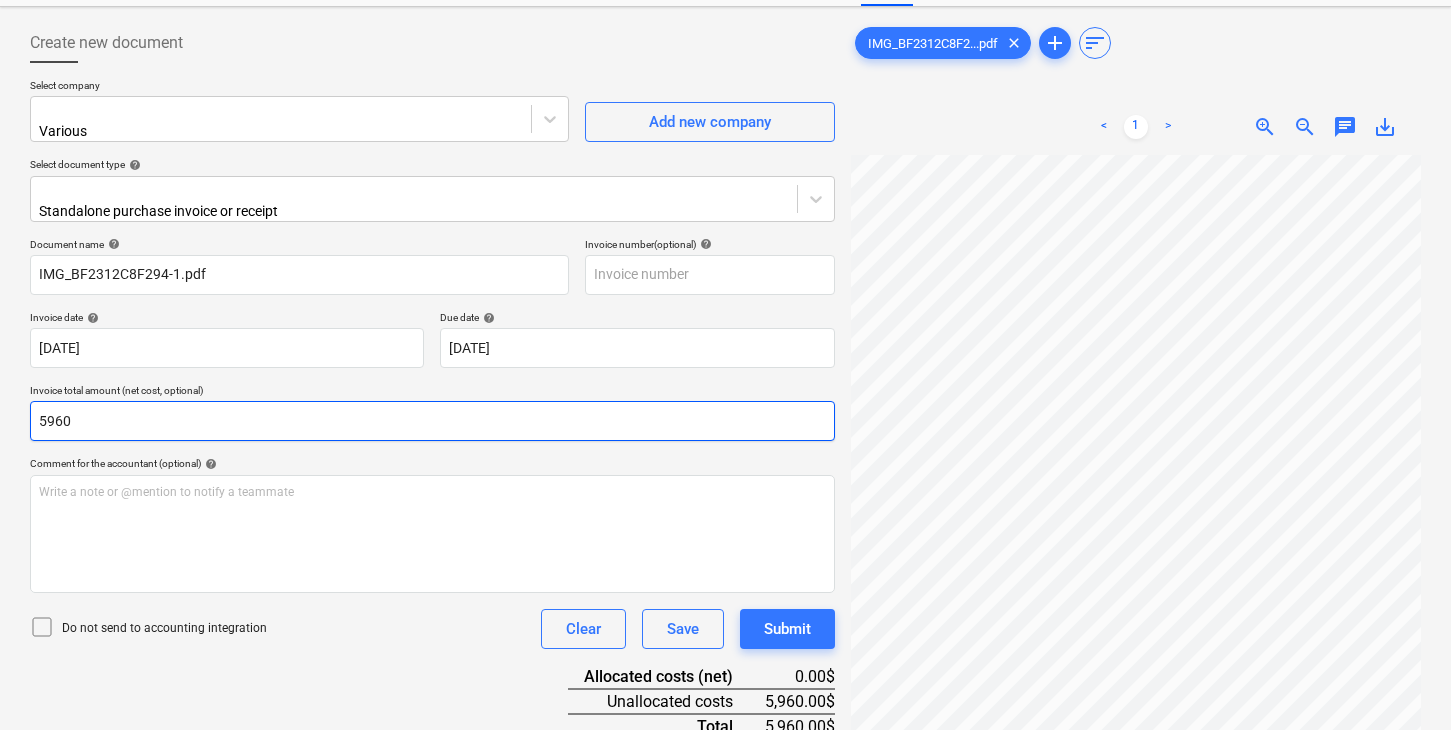 click on "5960" at bounding box center [432, 421] 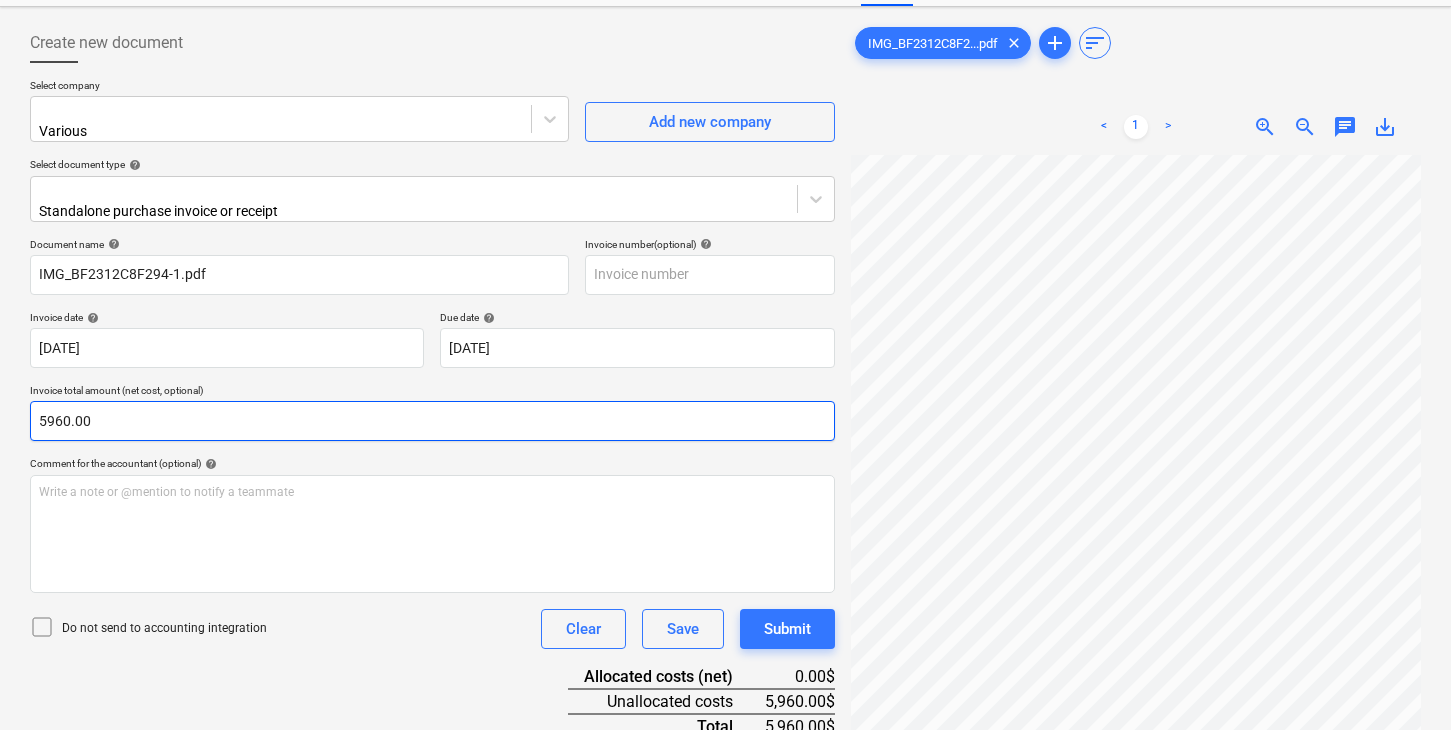 type on "5960.00" 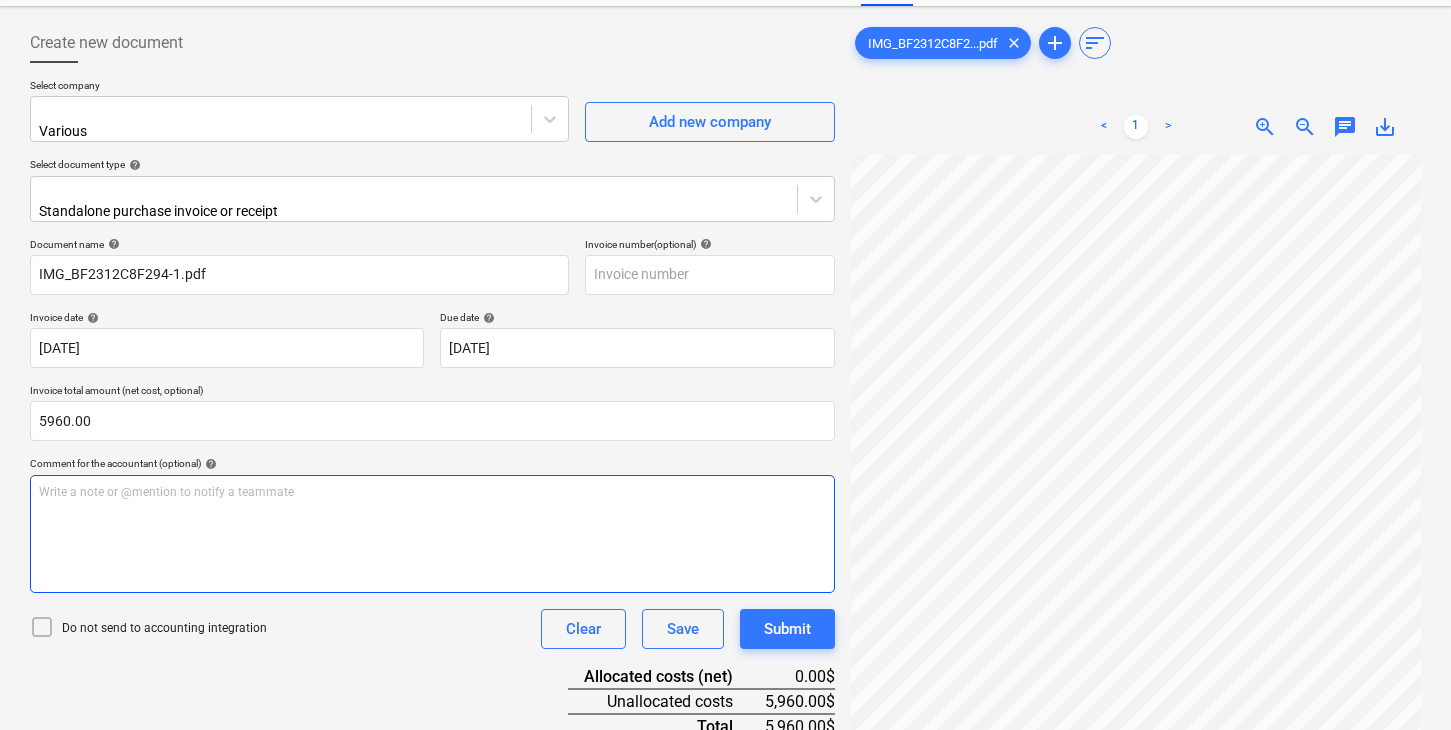 scroll, scrollTop: 200, scrollLeft: 0, axis: vertical 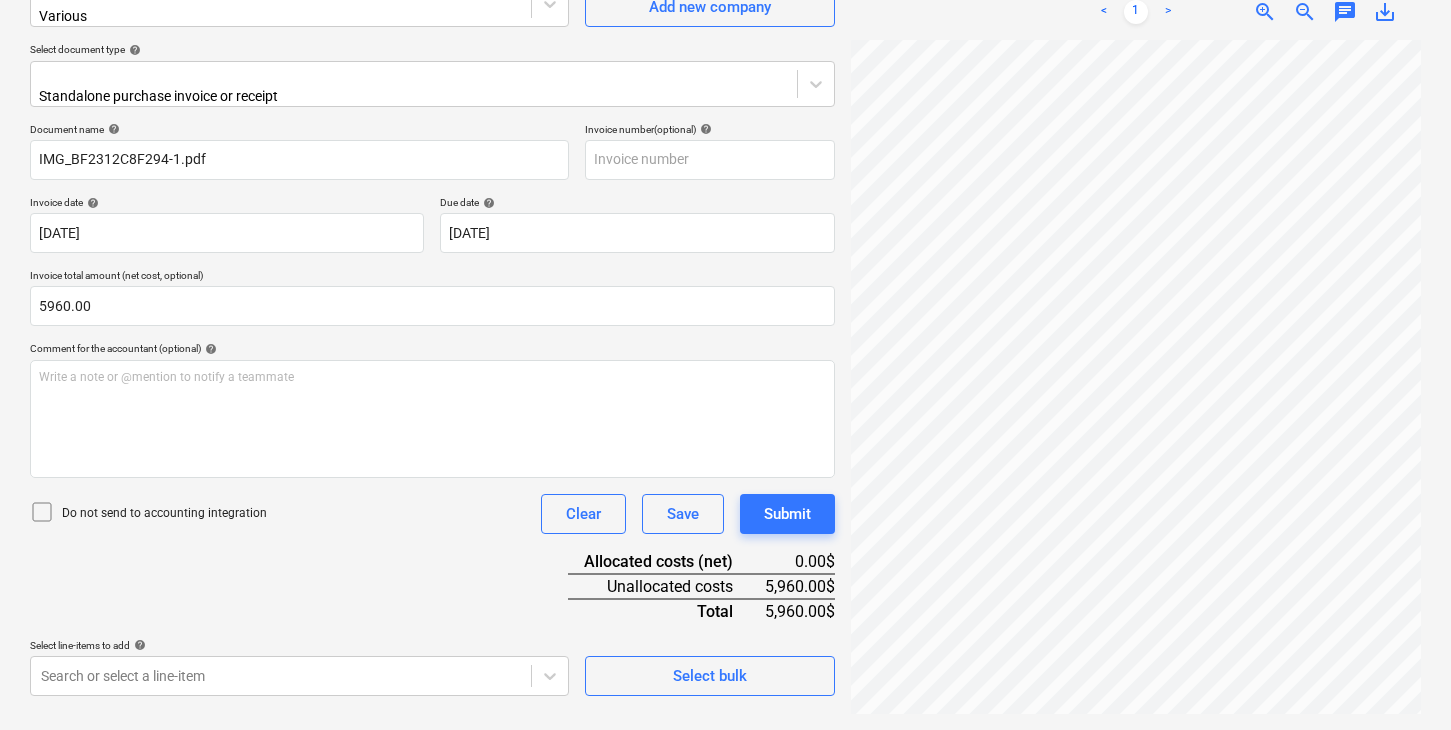 click on "Document name help IMG_BF2312C8F294-1.pdf Invoice number  (optional) help Invoice date help [DATE] 02.06.2025 Press the down arrow key to interact with the calendar and
select a date. Press the question mark key to get the keyboard shortcuts for changing dates. Due date help [DATE] 02.06.2025 Press the down arrow key to interact with the calendar and
select a date. Press the question mark key to get the keyboard shortcuts for changing dates. Invoice total amount (net cost, optional) 5960.00 Comment for the accountant (optional) help Write a note or @mention to notify a teammate ﻿ Do not send to accounting integration Clear Save Submit Allocated costs (net) 0.00$ Unallocated costs 5,960.00$ Total 5,960.00$ Select line-items to add help Search or select a line-item Select bulk" at bounding box center [432, 409] 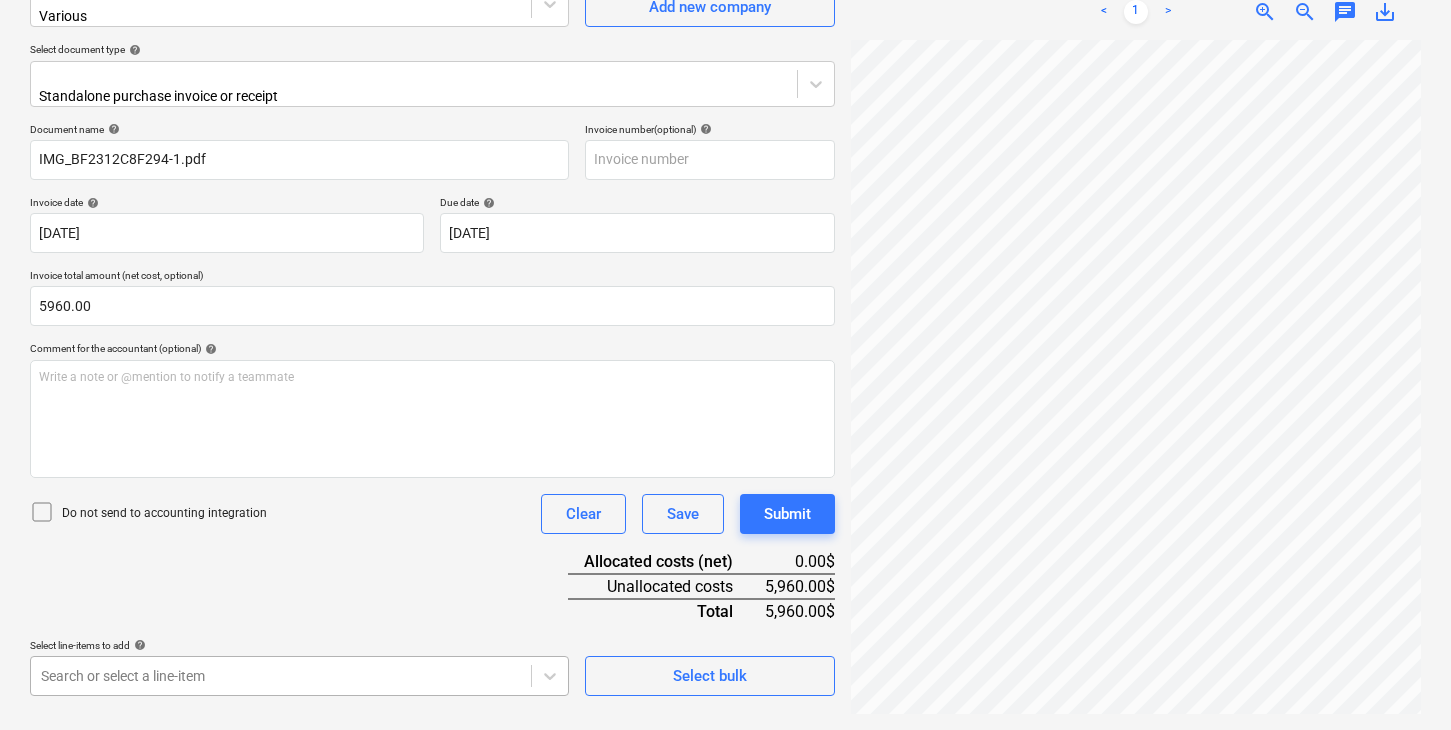 click on "Sales Projects Contacts Company Inbox 2 format_size keyboard_arrow_down help search Search notifications 0 keyboard_arrow_down [PERSON_NAME] keyboard_arrow_down 325 [PERSON_NAME] Budget 9+ Client contract Payment applications Purchase orders Costs Income Files 3 Analytics Settings Create new document Select company Various   Add new company Select document type help Standalone purchase invoice or receipt Document name help IMG_BF2312C8F294-1.pdf Invoice number  (optional) help Invoice date help [DATE] 02.06.2025 Press the down arrow key to interact with the calendar and
select a date. Press the question mark key to get the keyboard shortcuts for changing dates. Due date help [DATE] 02.06.2025 Press the down arrow key to interact with the calendar and
select a date. Press the question mark key to get the keyboard shortcuts for changing dates. Invoice total amount (net cost, optional) 5960.00 Comment for the accountant (optional) help Write a note or @mention to notify a teammate ﻿ Clear Save Submit" at bounding box center (725, 165) 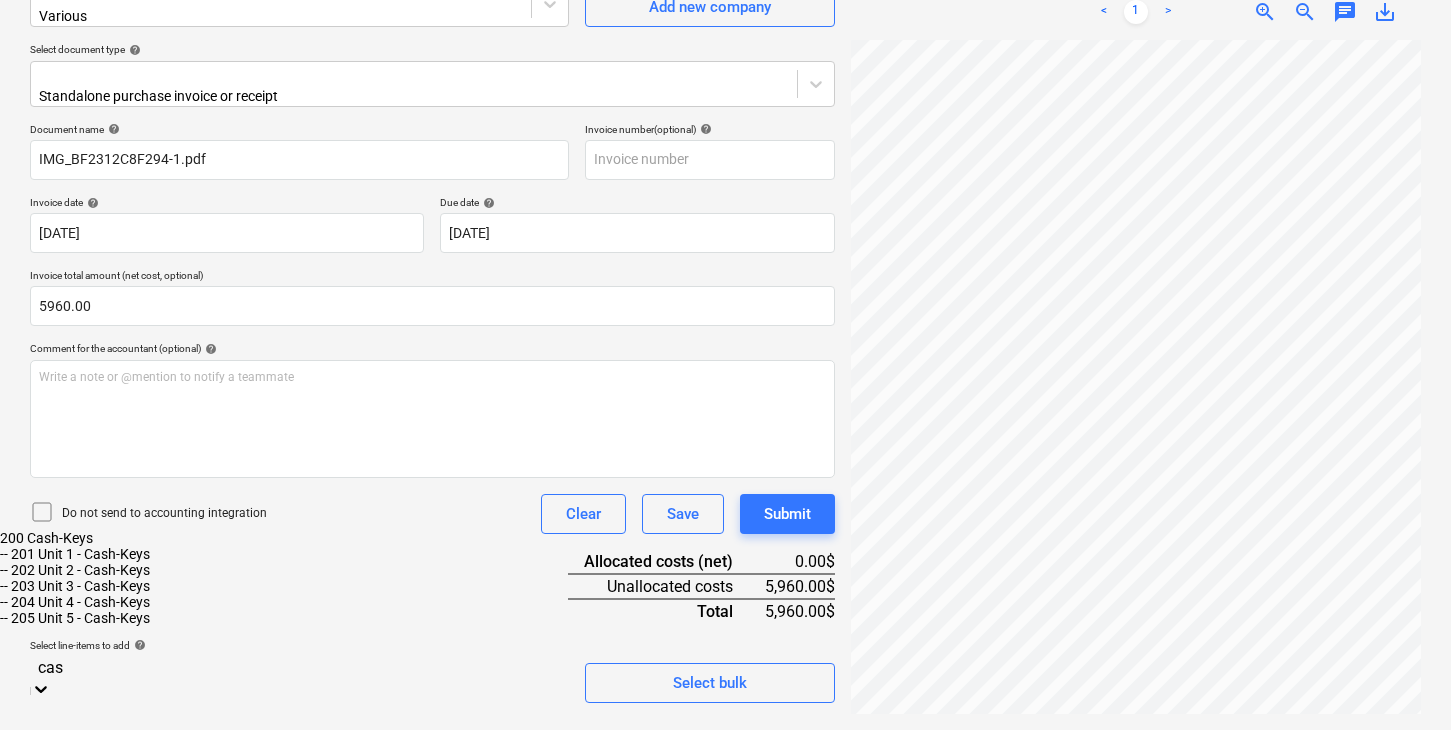 scroll, scrollTop: 362, scrollLeft: 0, axis: vertical 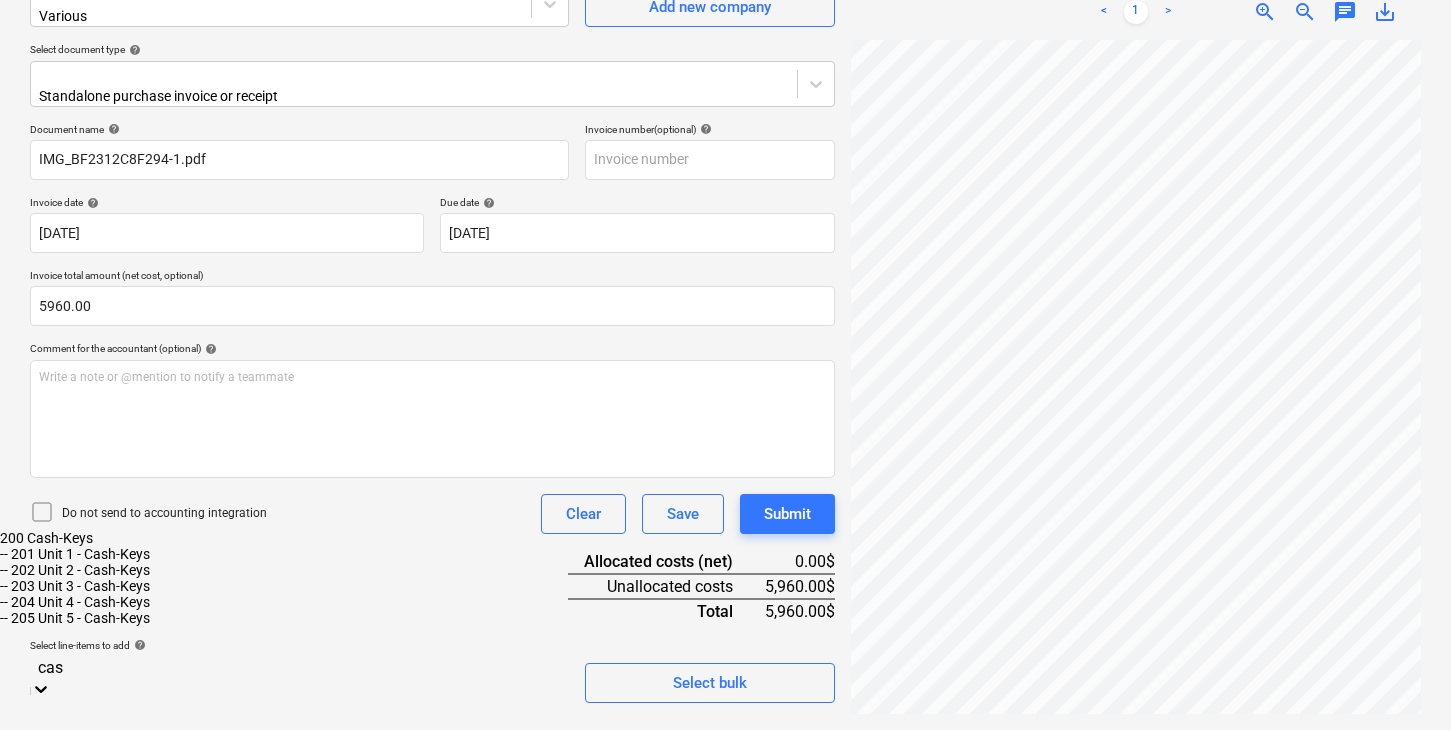 type on "cash" 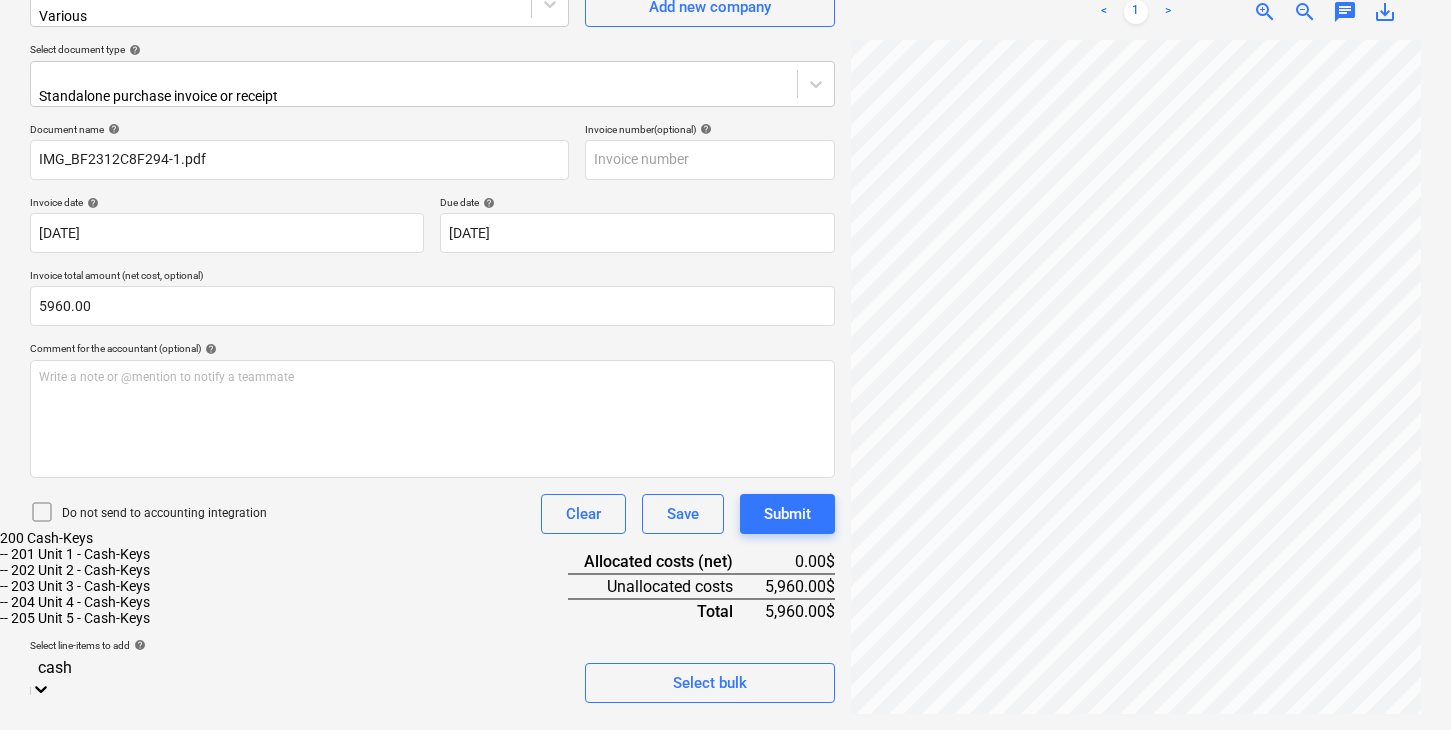 scroll, scrollTop: 360, scrollLeft: 0, axis: vertical 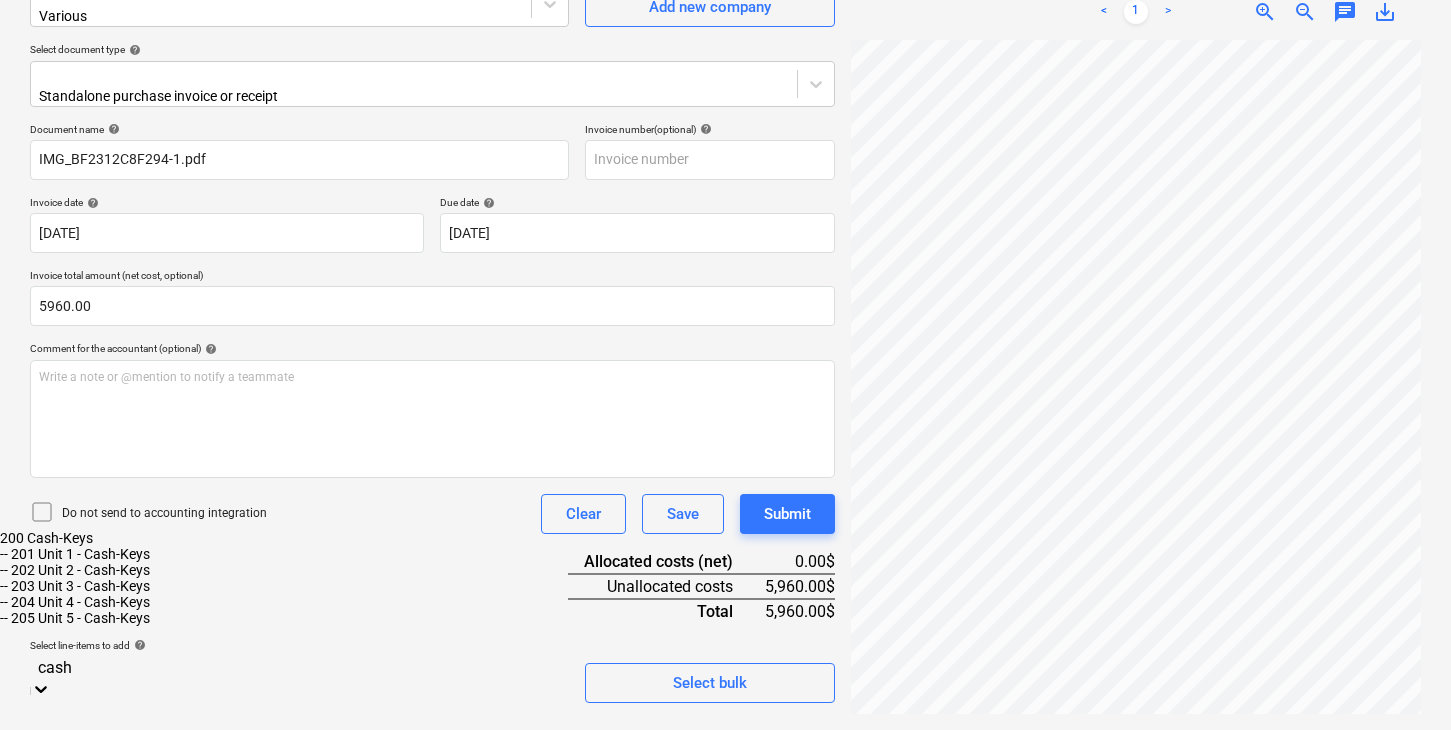 click on "--  202 Unit 2 - Cash-Keys" at bounding box center (725, 570) 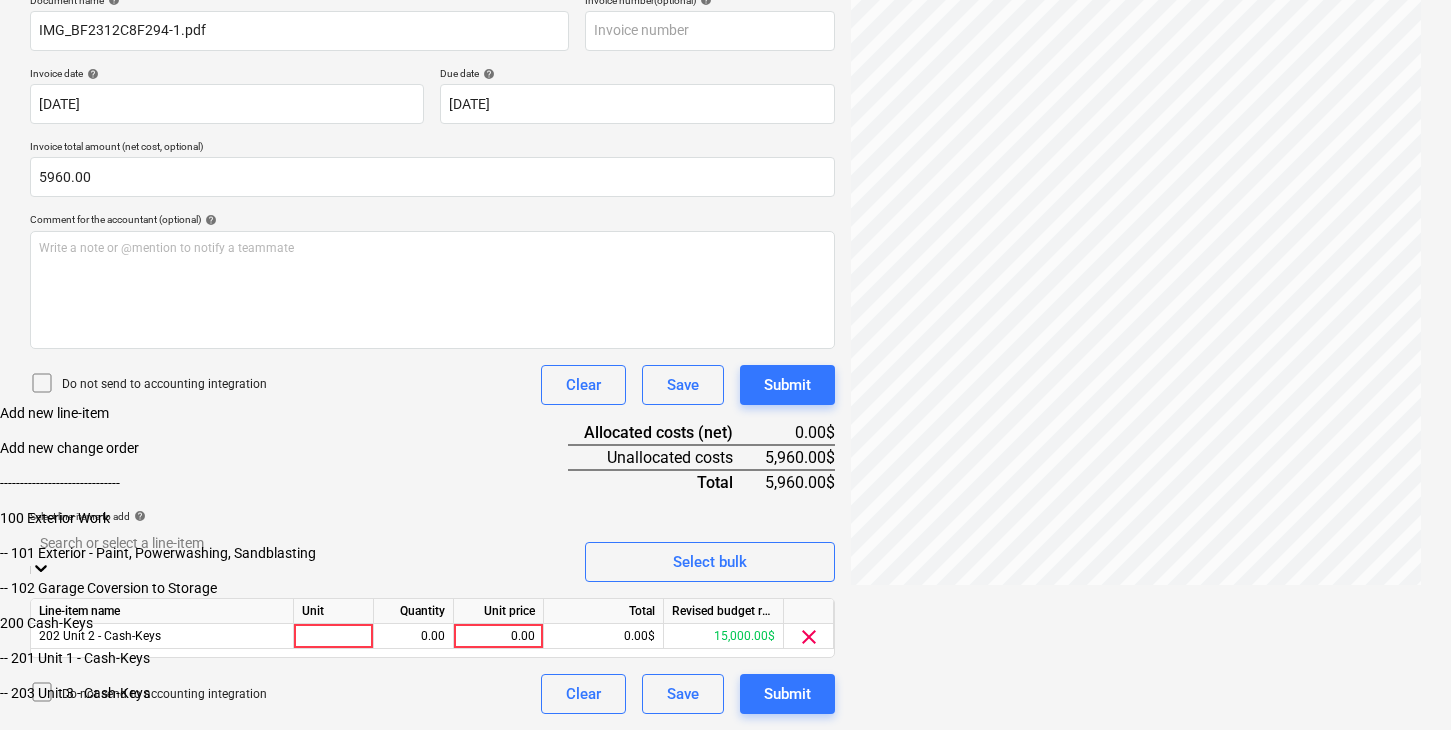 click on "Document name help IMG_BF2312C8F294-1.pdf Invoice number  (optional) help Invoice date help [DATE] 02.06.2025 Press the down arrow key to interact with the calendar and
select a date. Press the question mark key to get the keyboard shortcuts for changing dates. Due date help [DATE] 02.06.2025 Press the down arrow key to interact with the calendar and
select a date. Press the question mark key to get the keyboard shortcuts for changing dates. Invoice total amount (net cost, optional) 5960.00 Comment for the accountant (optional) help Write a note or @mention to notify a teammate ﻿ Do not send to accounting integration Clear Save Submit Allocated costs (net) 0.00$ Unallocated costs 5,960.00$ Total 5,960.00$ Select line-items to add help option --  202 Unit 2 - Cash-Keys, selected. Search or select a line-item Select bulk Line-item name Unit Quantity Unit price Total Revised budget remaining 202 Unit 2 - Cash-Keys 0.00 0.00 0.00$ 15,000.00$ clear Do not send to accounting integration Clear Save" at bounding box center [432, 354] 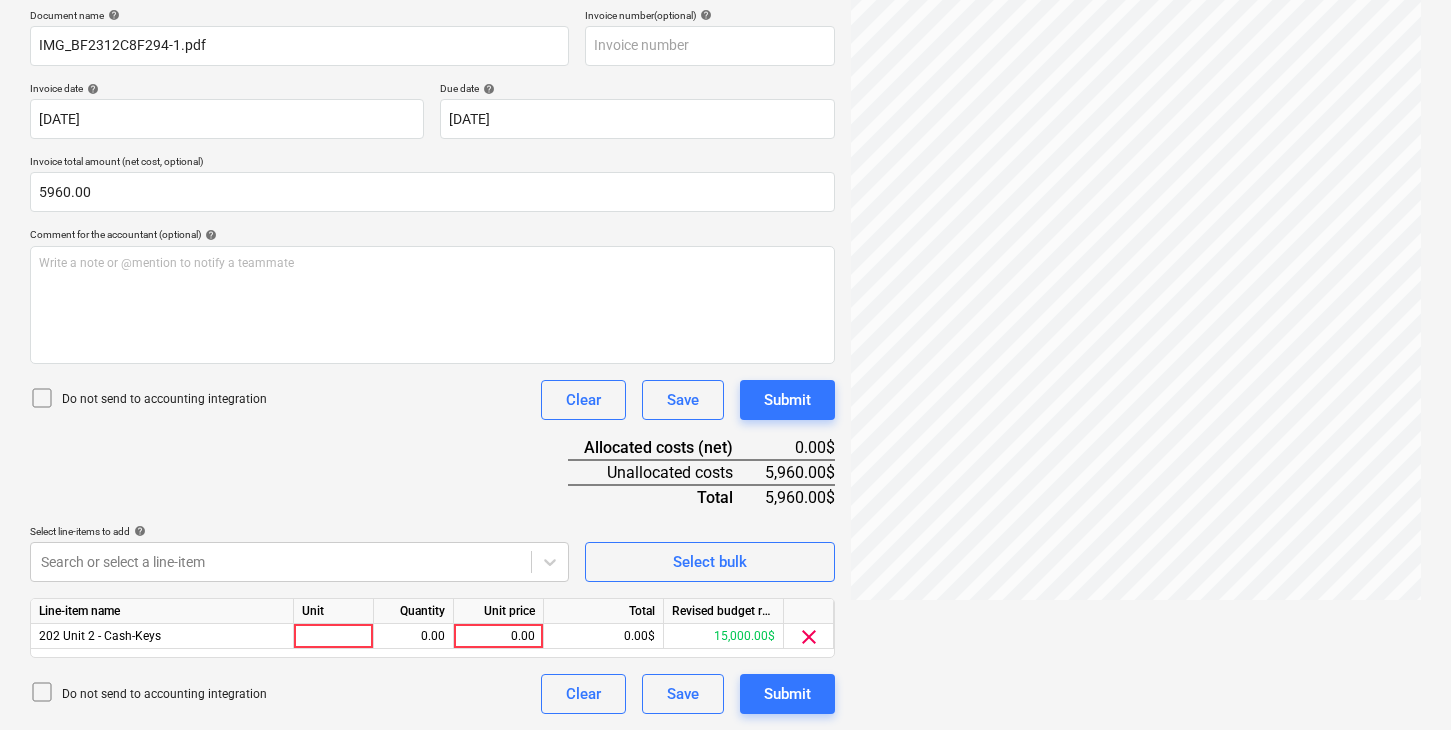 scroll, scrollTop: 302, scrollLeft: 0, axis: vertical 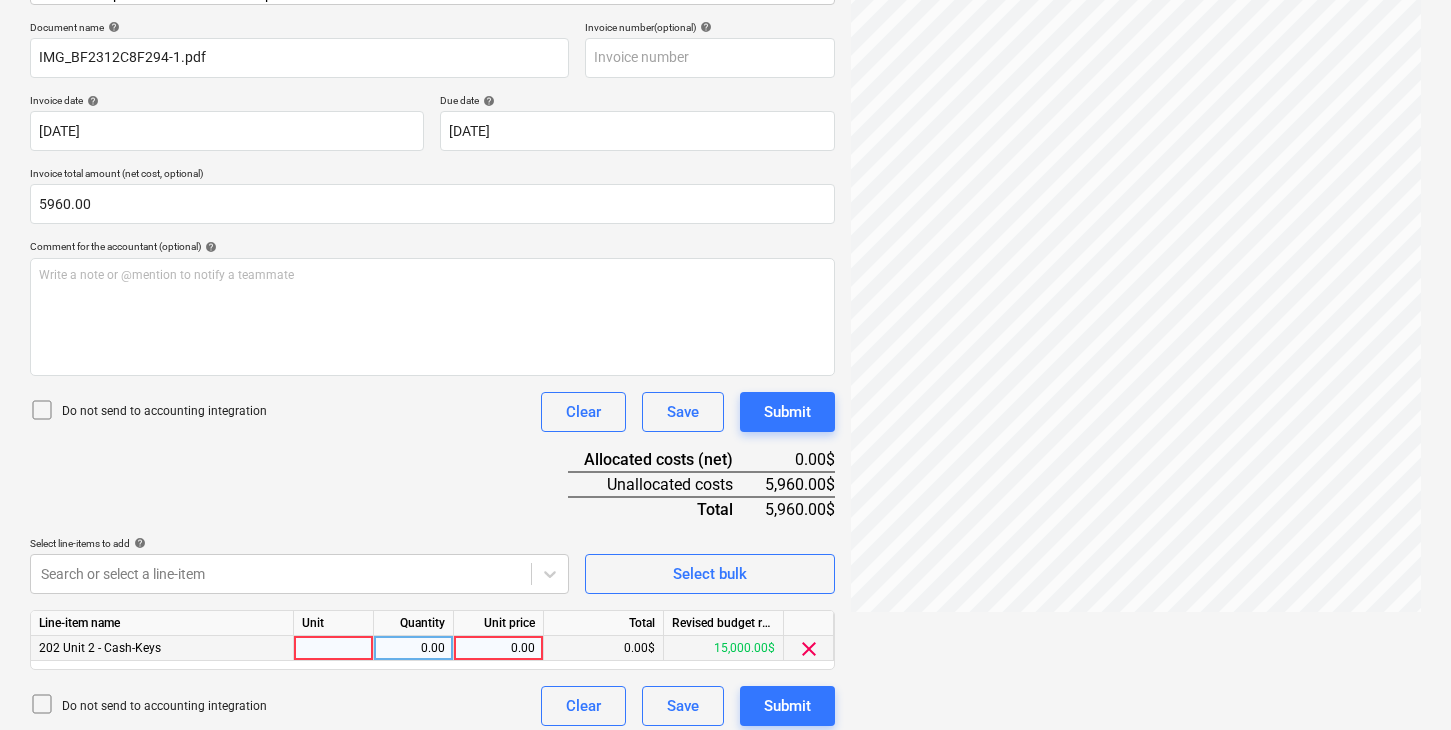click at bounding box center [334, 648] 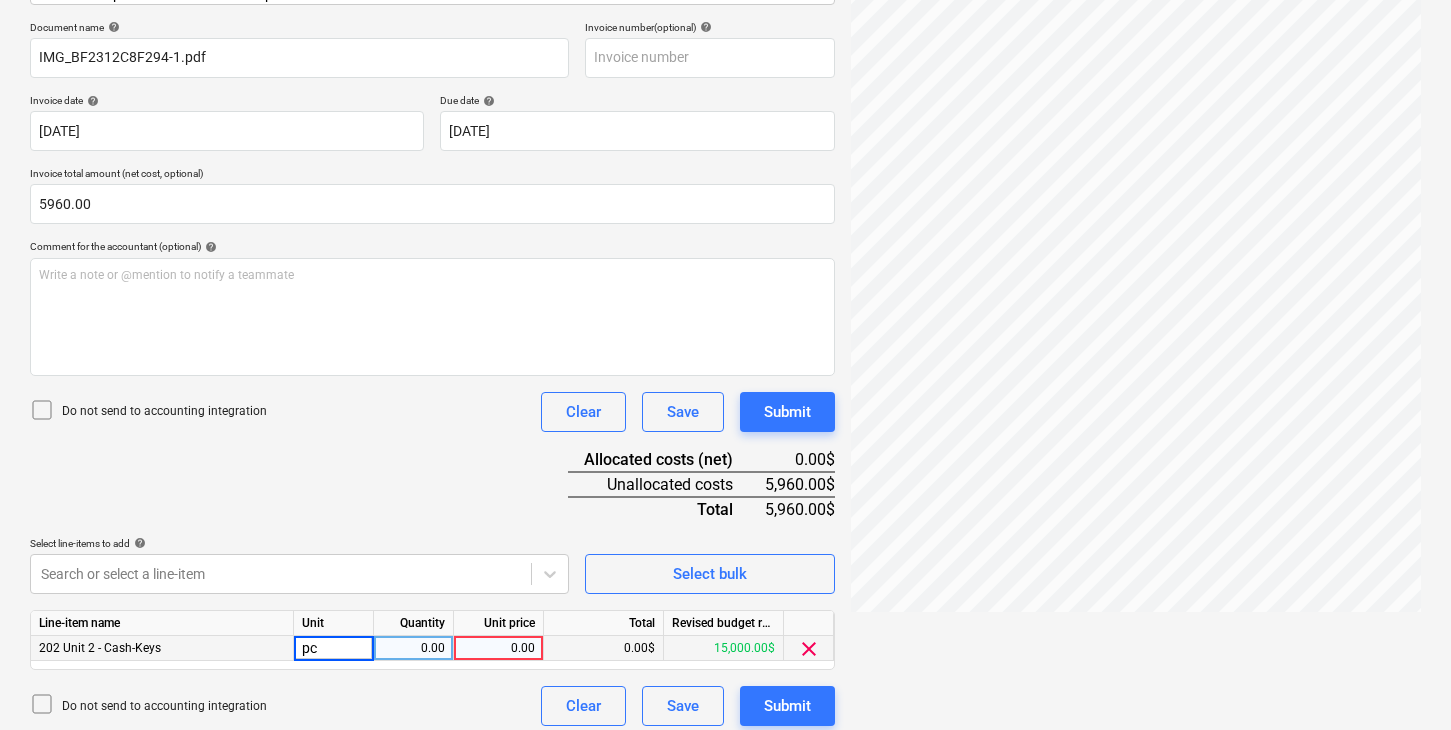 type on "pcs" 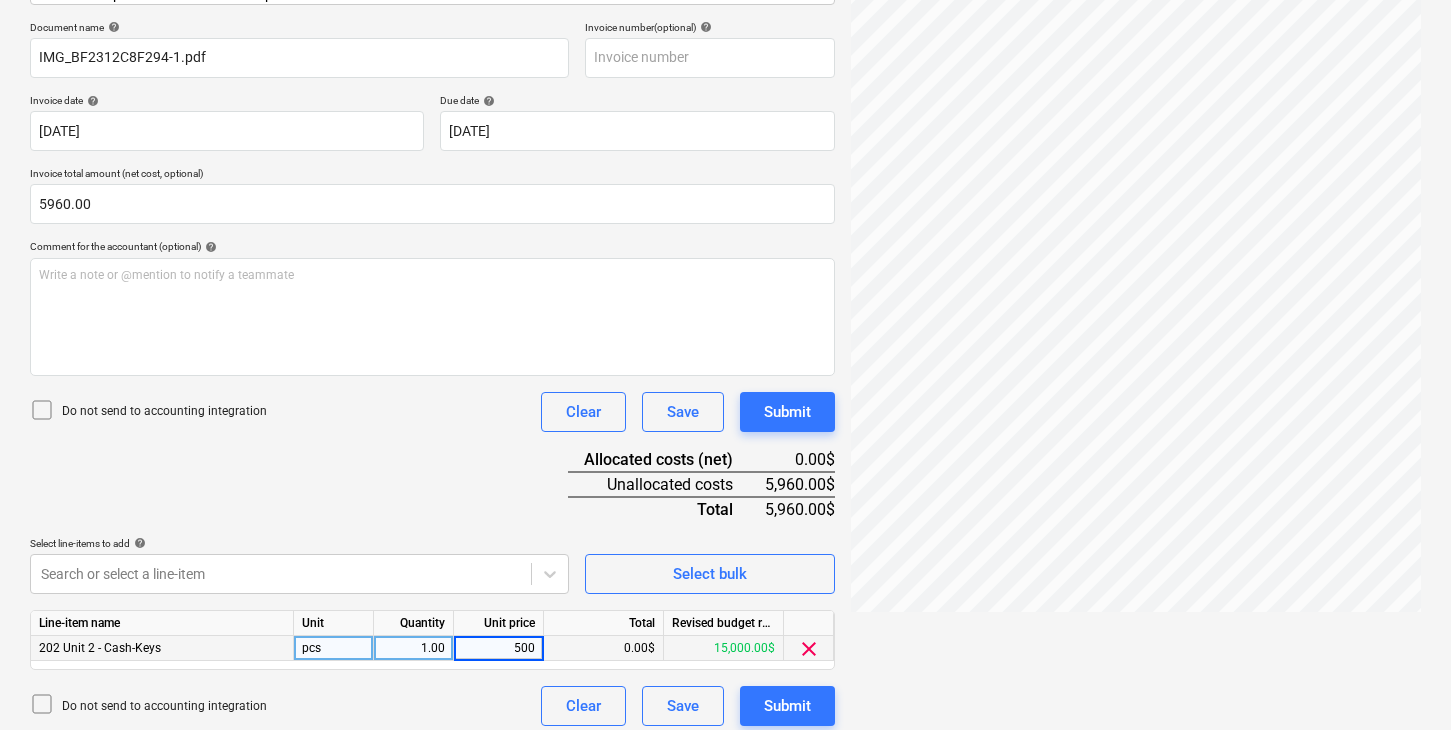 type on "5000" 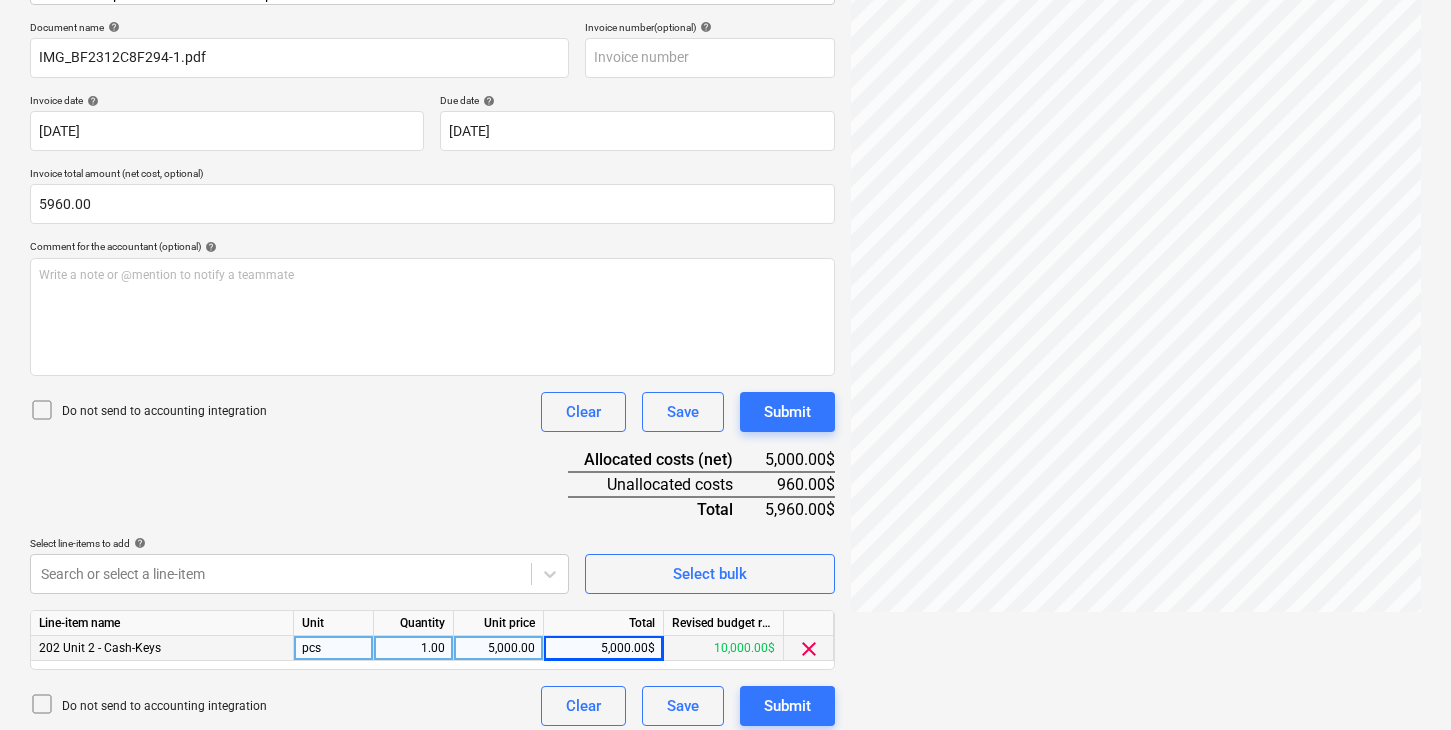 click on "Document name help IMG_BF2312C8F294-1.pdf Invoice number  (optional) help Invoice date help [DATE] 02.06.2025 Press the down arrow key to interact with the calendar and
select a date. Press the question mark key to get the keyboard shortcuts for changing dates. Due date help [DATE] 02.06.2025 Press the down arrow key to interact with the calendar and
select a date. Press the question mark key to get the keyboard shortcuts for changing dates. Invoice total amount (net cost, optional) 5960.00 Comment for the accountant (optional) help Write a note or @mention to notify a teammate ﻿ Do not send to accounting integration Clear Save Submit Allocated costs (net) 5,000.00$ Unallocated costs 960.00$ Total 5,960.00$ Select line-items to add help Search or select a line-item Select bulk Line-item name Unit Quantity Unit price Total Revised budget remaining 202 Unit 2 - Cash-Keys pcs 1.00 5,000.00 5,000.00$ 10,000.00$ clear Do not send to accounting integration Clear Save Submit" at bounding box center [432, 373] 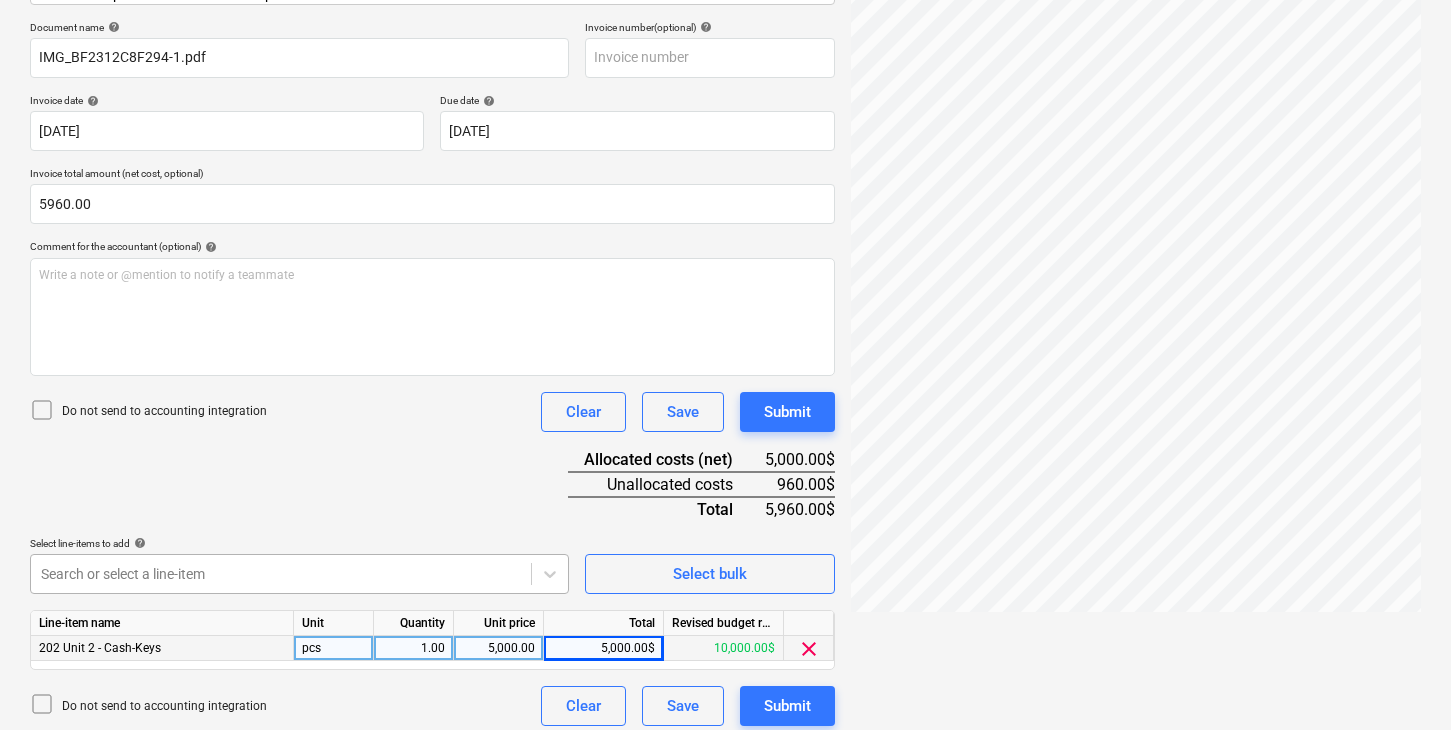 click on "Sales Projects Contacts Company Inbox 2 format_size keyboard_arrow_down help search Search notifications 0 keyboard_arrow_down [PERSON_NAME] keyboard_arrow_down 325 [PERSON_NAME] Budget 9+ Client contract Payment applications Purchase orders Costs Income Files 3 Analytics Settings Create new document Select company Various   Add new company Select document type help Standalone purchase invoice or receipt Document name help IMG_BF2312C8F294-1.pdf Invoice number  (optional) help Invoice date help [DATE] 02.06.2025 Press the down arrow key to interact with the calendar and
select a date. Press the question mark key to get the keyboard shortcuts for changing dates. Due date help [DATE] 02.06.2025 Press the down arrow key to interact with the calendar and
select a date. Press the question mark key to get the keyboard shortcuts for changing dates. Invoice total amount (net cost, optional) 5960.00 Comment for the accountant (optional) help Write a note or @mention to notify a teammate ﻿ Clear Save Submit" at bounding box center (725, 63) 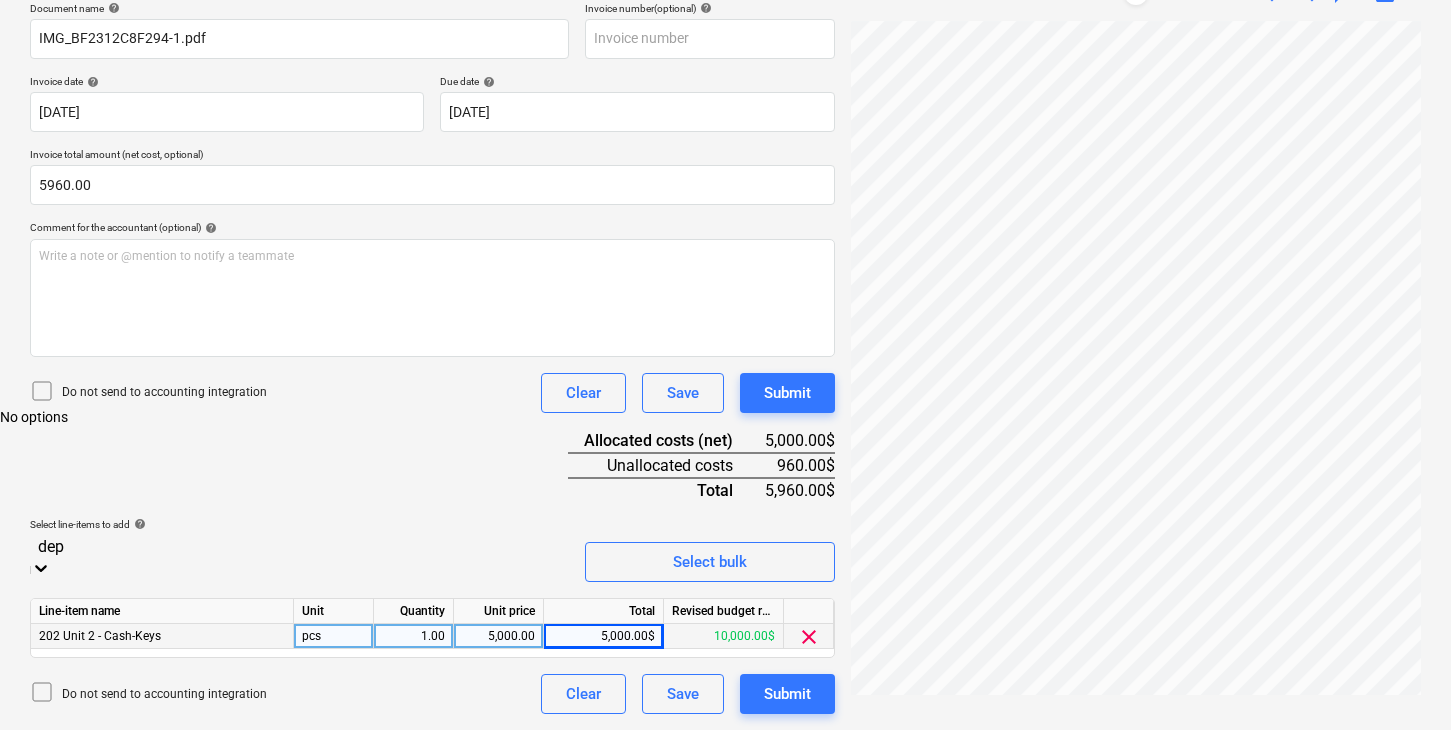 scroll, scrollTop: 302, scrollLeft: 0, axis: vertical 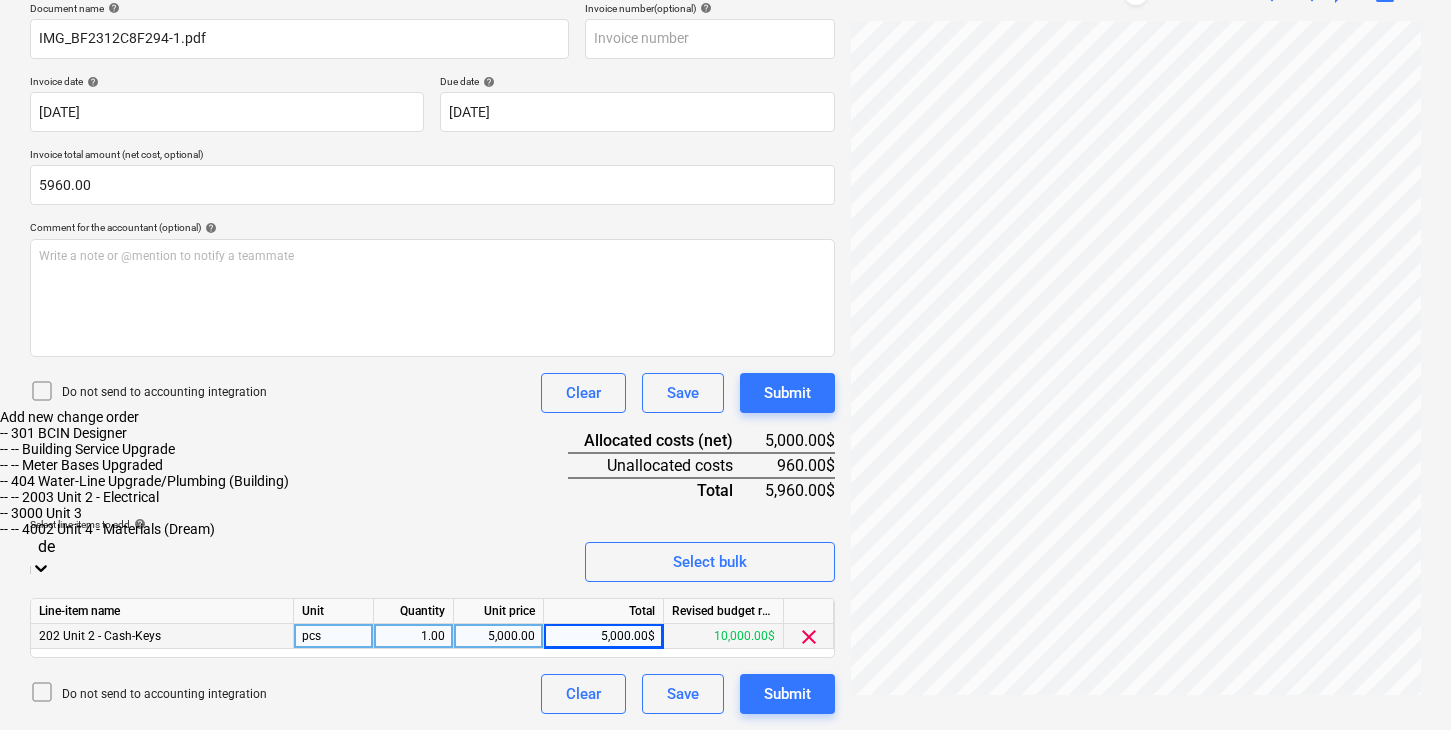 type on "d" 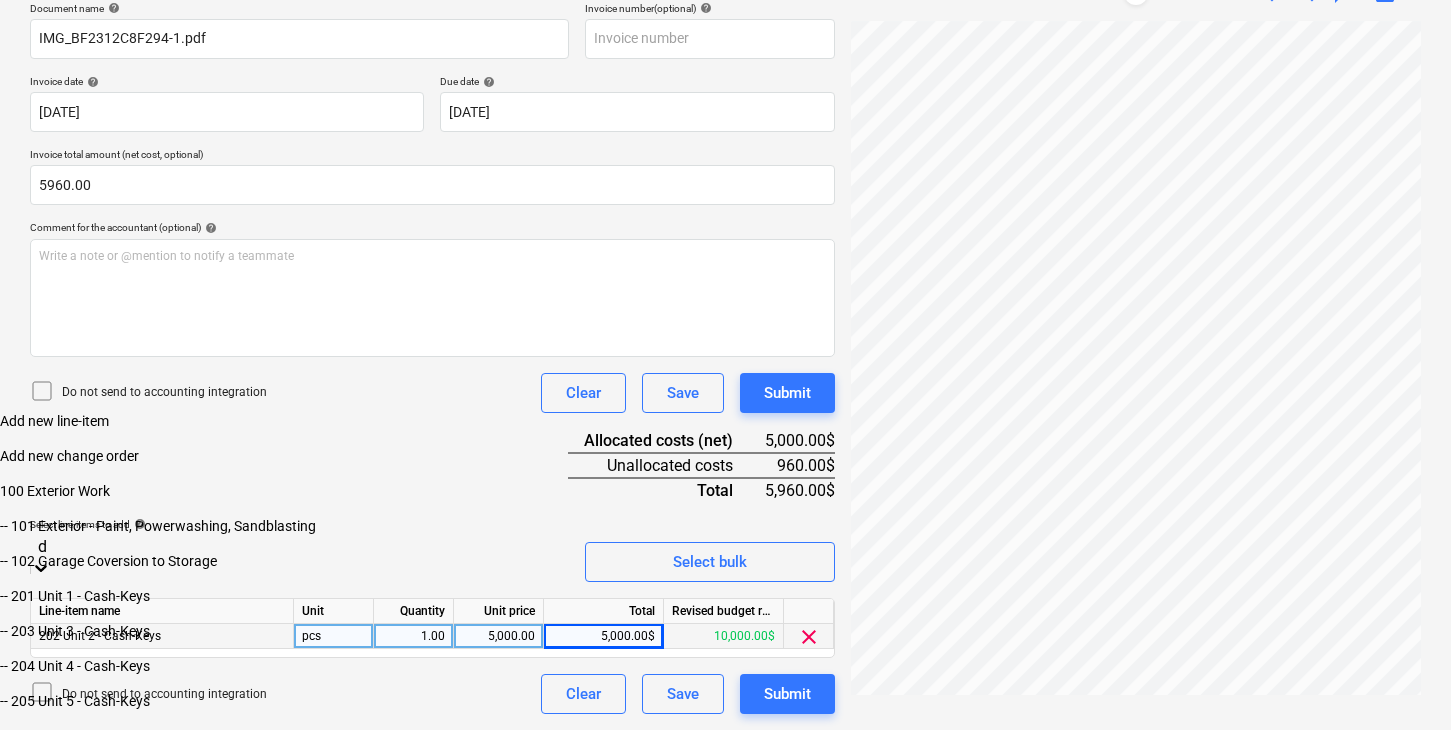 scroll, scrollTop: 466, scrollLeft: 0, axis: vertical 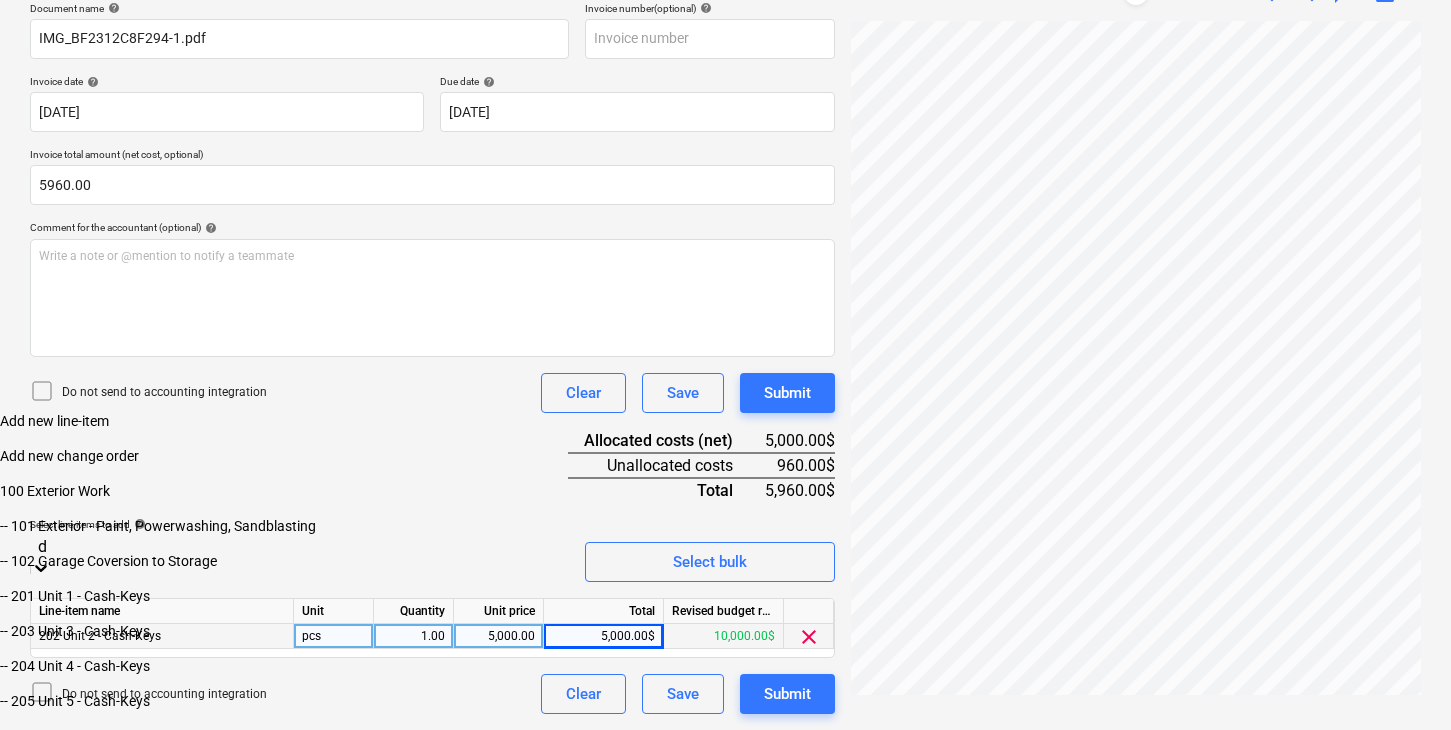 type 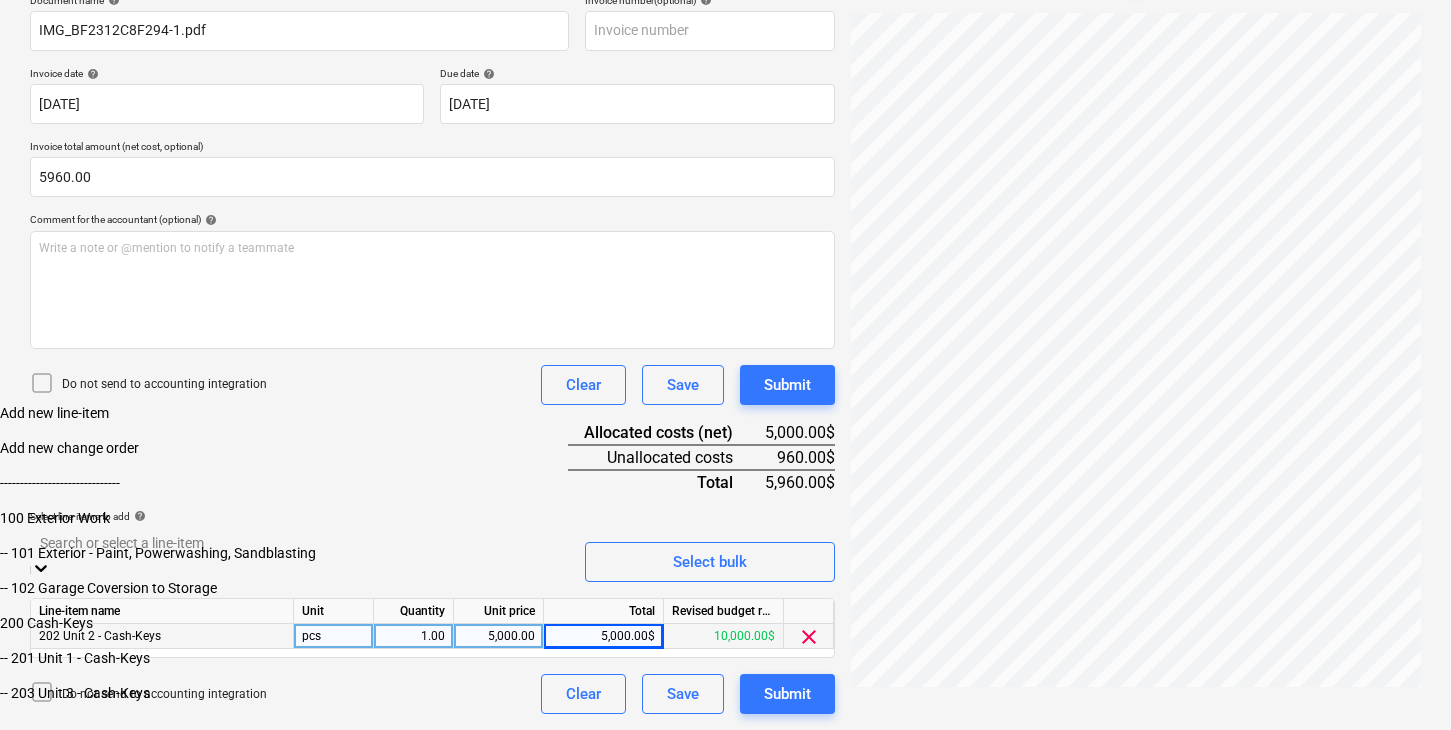 click on "Document name help IMG_BF2312C8F294-1.pdf Invoice number  (optional) help Invoice date help [DATE] 02.06.2025 Press the down arrow key to interact with the calendar and
select a date. Press the question mark key to get the keyboard shortcuts for changing dates. Due date help [DATE] 02.06.2025 Press the down arrow key to interact with the calendar and
select a date. Press the question mark key to get the keyboard shortcuts for changing dates. Invoice total amount (net cost, optional) 5960.00 Comment for the accountant (optional) help Write a note or @mention to notify a teammate ﻿ Do not send to accounting integration Clear Save Submit Allocated costs (net) 5,000.00$ Unallocated costs 960.00$ Total 5,960.00$ Select line-items to add help option Add new line-item focused, 1 of 75. 75 results available. Use Up and Down to choose options, press Enter to select the currently focused option, press Escape to exit the menu, press Tab to select the option and exit the menu. Search or select a line-item" at bounding box center [432, 354] 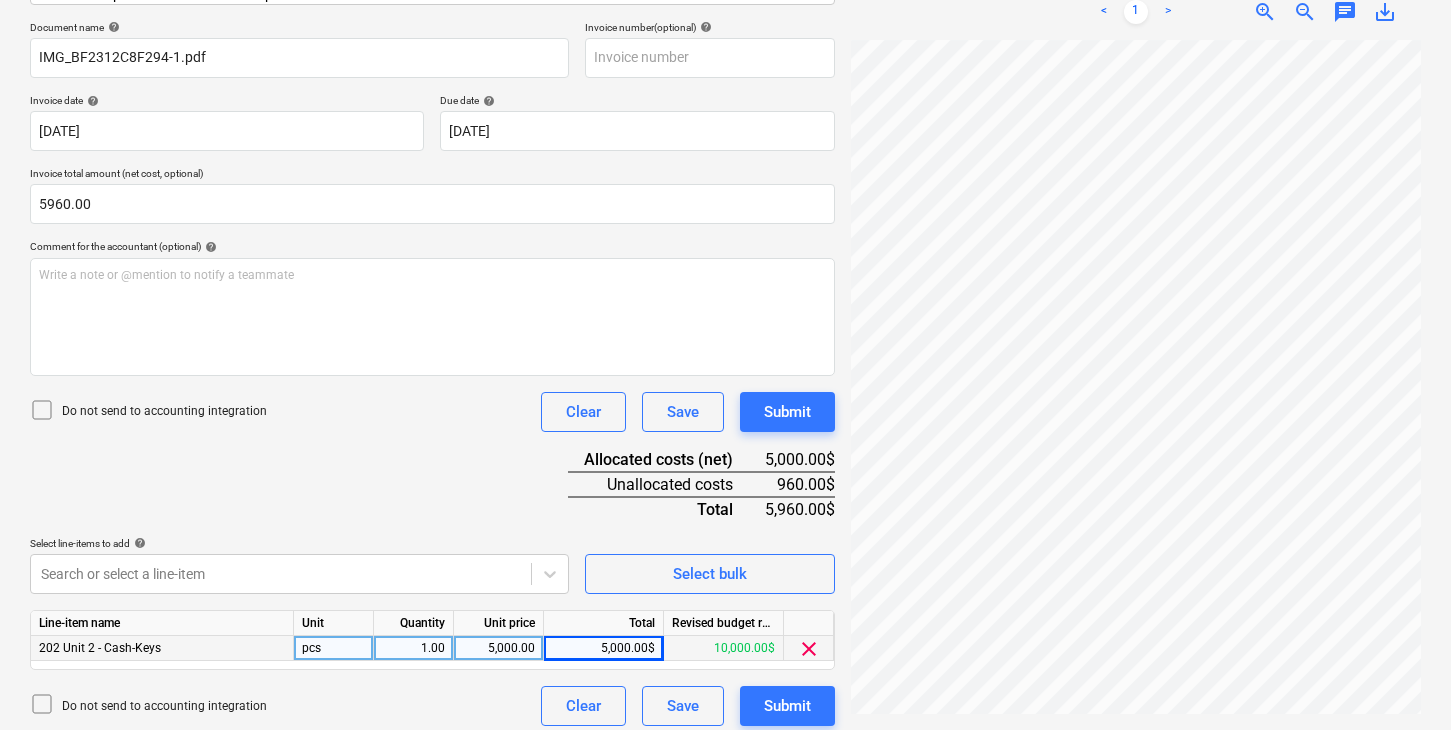 scroll, scrollTop: 208, scrollLeft: 0, axis: vertical 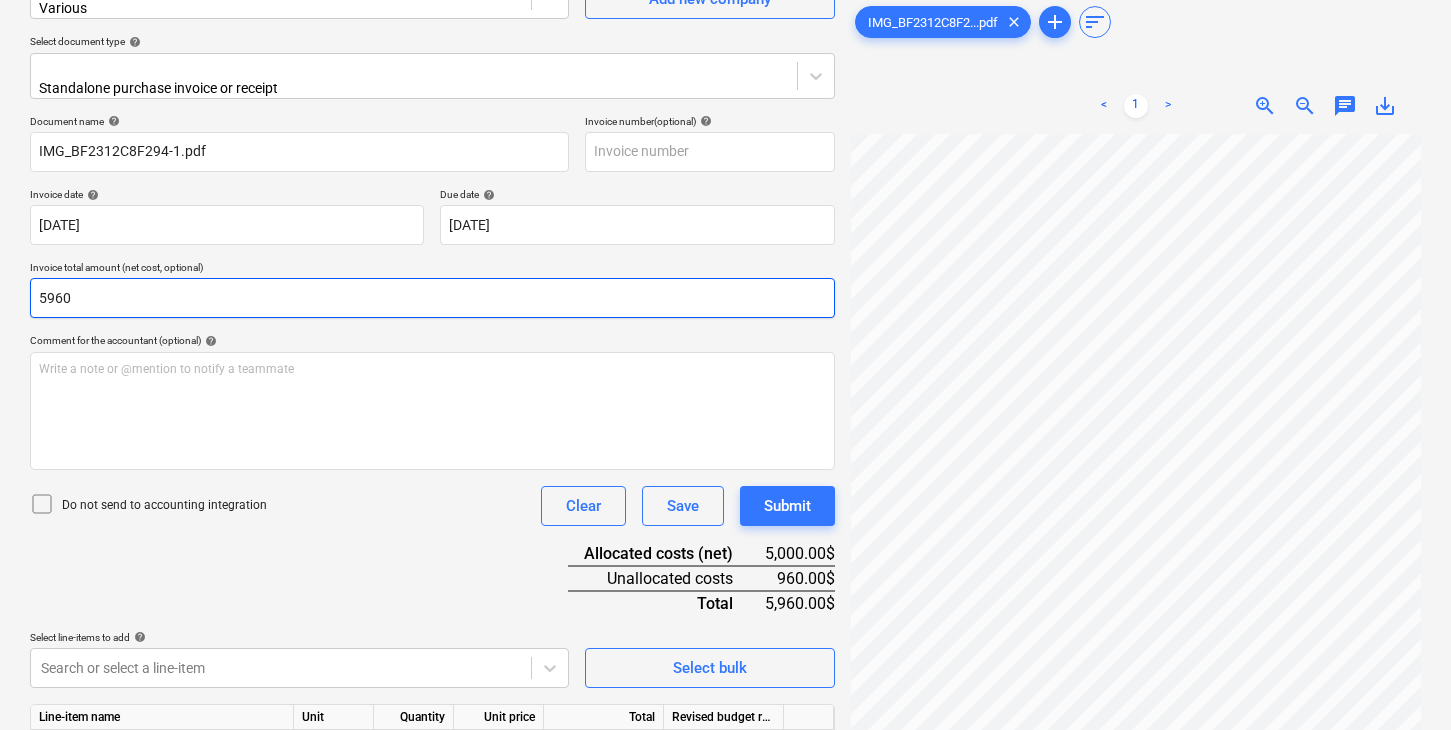 drag, startPoint x: 48, startPoint y: 284, endPoint x: 138, endPoint y: 287, distance: 90.04999 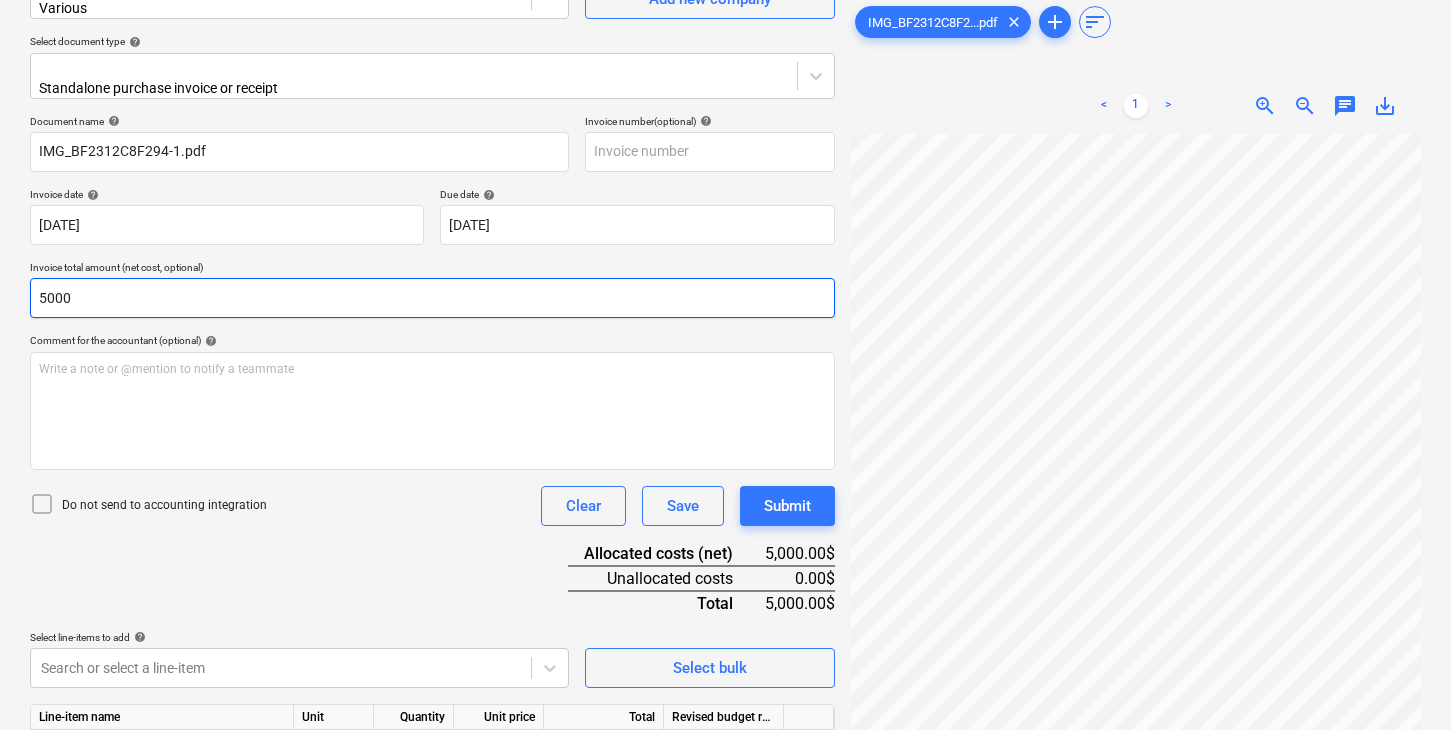click on "5000" at bounding box center (432, 298) 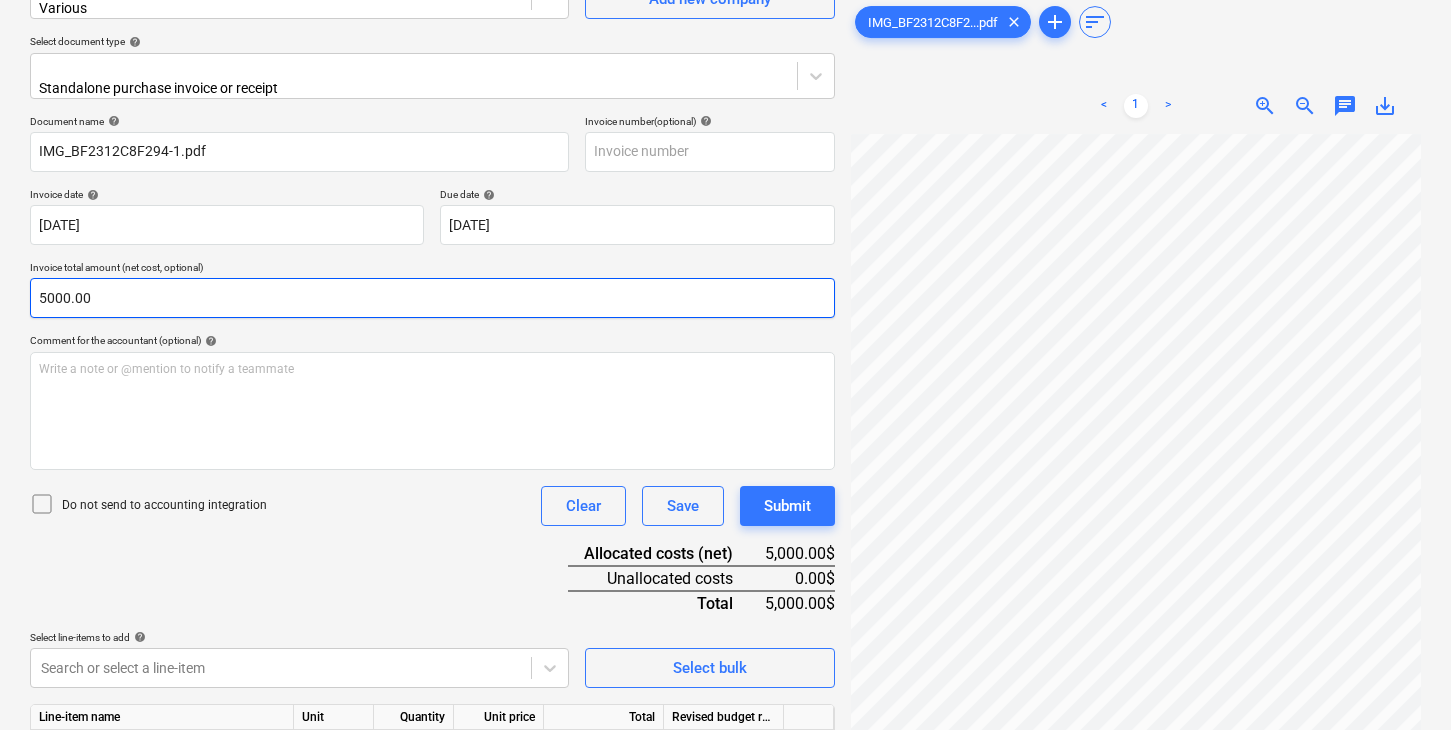 type on "5000.00" 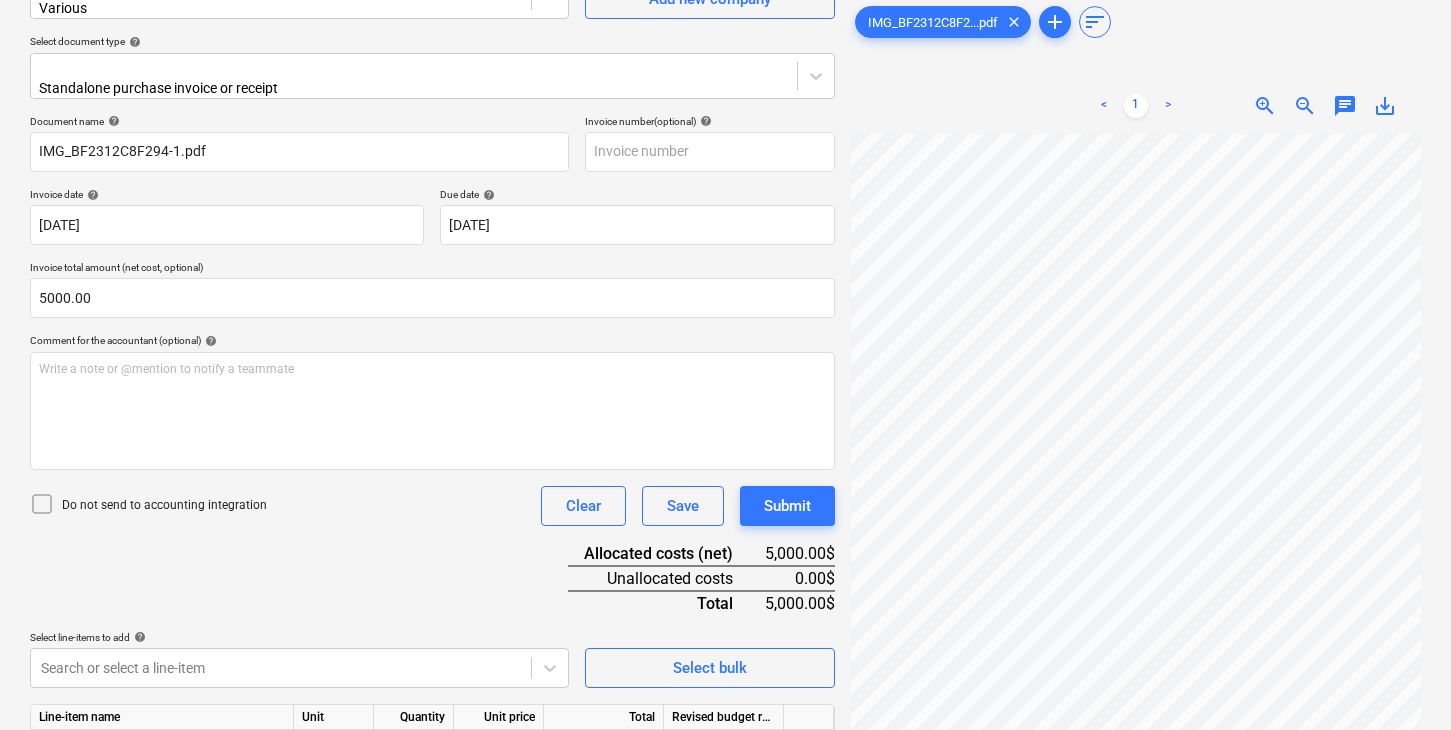 click on "Document name help IMG_BF2312C8F294-1.pdf Invoice number  (optional) help Invoice date help [DATE] 02.06.2025 Press the down arrow key to interact with the calendar and
select a date. Press the question mark key to get the keyboard shortcuts for changing dates. Due date help [DATE] 02.06.2025 Press the down arrow key to interact with the calendar and
select a date. Press the question mark key to get the keyboard shortcuts for changing dates. Invoice total amount (net cost, optional) 5000.00 Comment for the accountant (optional) help Write a note or @mention to notify a teammate ﻿ Do not send to accounting integration Clear Save Submit Allocated costs (net) 5,000.00$ Unallocated costs 0.00$ Total 5,000.00$ Select line-items to add help Search or select a line-item Select bulk Line-item name Unit Quantity Unit price Total Revised budget remaining 202 Unit 2 - Cash-Keys pcs 1.00 5,000.00 5,000.00$ 10,000.00$ clear Do not send to accounting integration Clear Save Submit" at bounding box center (432, 467) 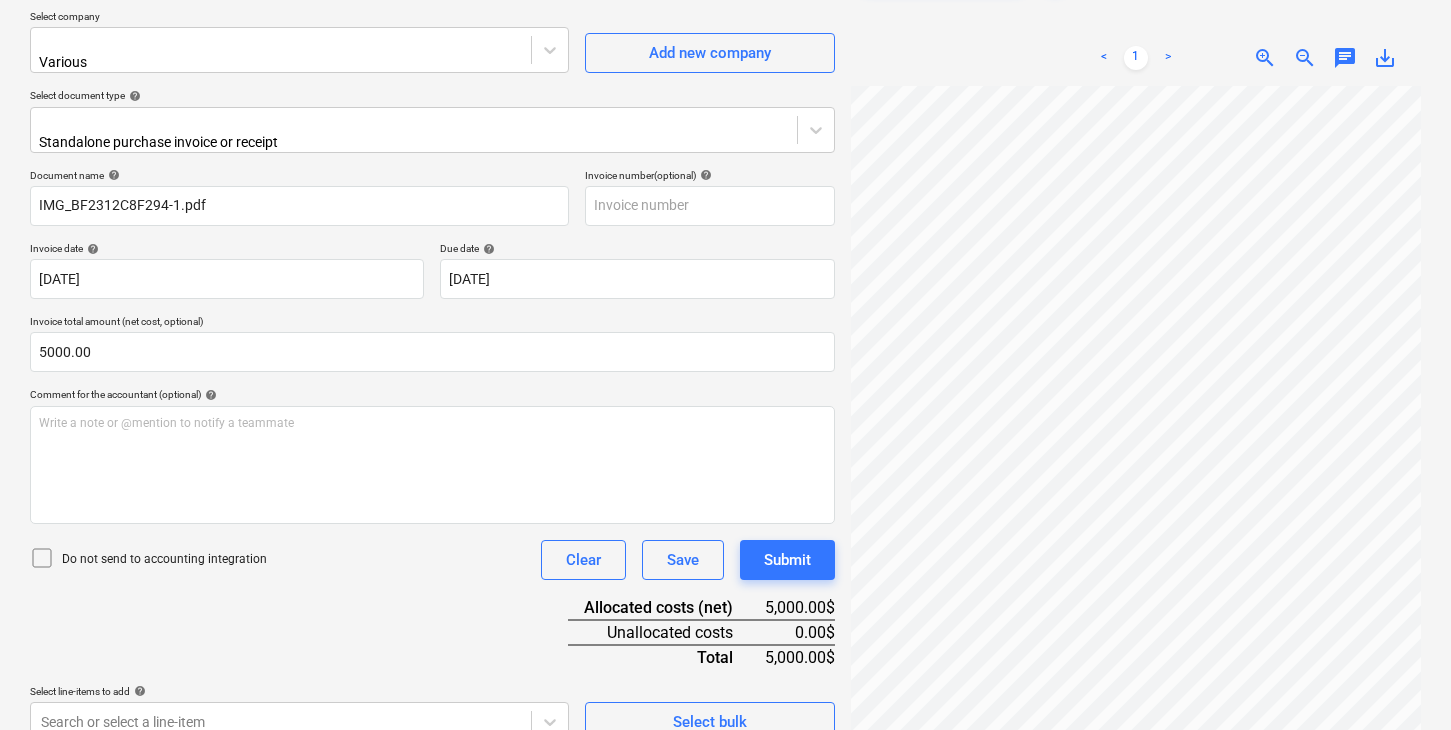 scroll, scrollTop: 260, scrollLeft: 0, axis: vertical 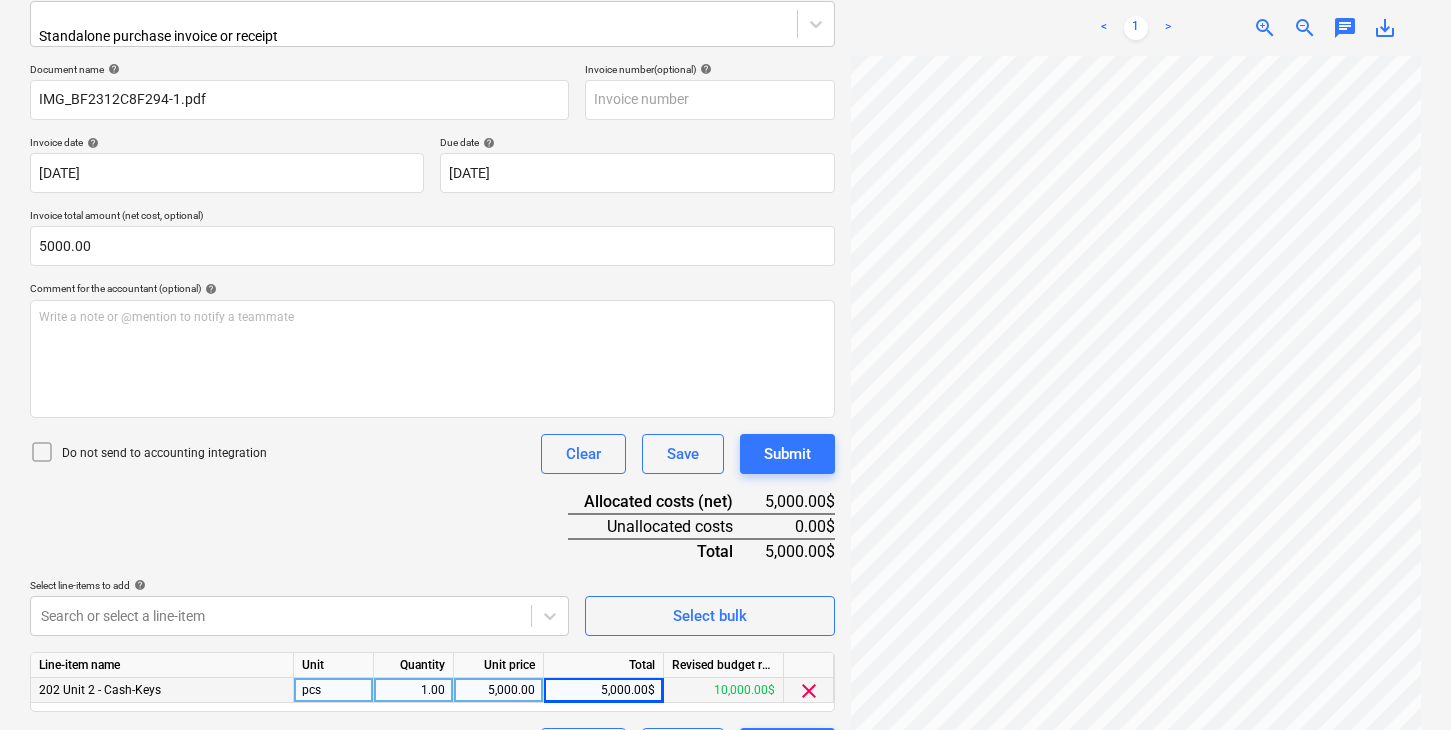 click on "Document name help IMG_BF2312C8F294-1.pdf Invoice number  (optional) help Invoice date help [DATE] 02.06.2025 Press the down arrow key to interact with the calendar and
select a date. Press the question mark key to get the keyboard shortcuts for changing dates. Due date help [DATE] 02.06.2025 Press the down arrow key to interact with the calendar and
select a date. Press the question mark key to get the keyboard shortcuts for changing dates. Invoice total amount (net cost, optional) 5000.00 Comment for the accountant (optional) help Write a note or @mention to notify a teammate ﻿ Do not send to accounting integration Clear Save Submit Allocated costs (net) 5,000.00$ Unallocated costs 0.00$ Total 5,000.00$ Select line-items to add help Search or select a line-item Select bulk Line-item name Unit Quantity Unit price Total Revised budget remaining 202 Unit 2 - Cash-Keys pcs 1.00 5,000.00 5,000.00$ 10,000.00$ clear Do not send to accounting integration Clear Save Submit" at bounding box center [432, 415] 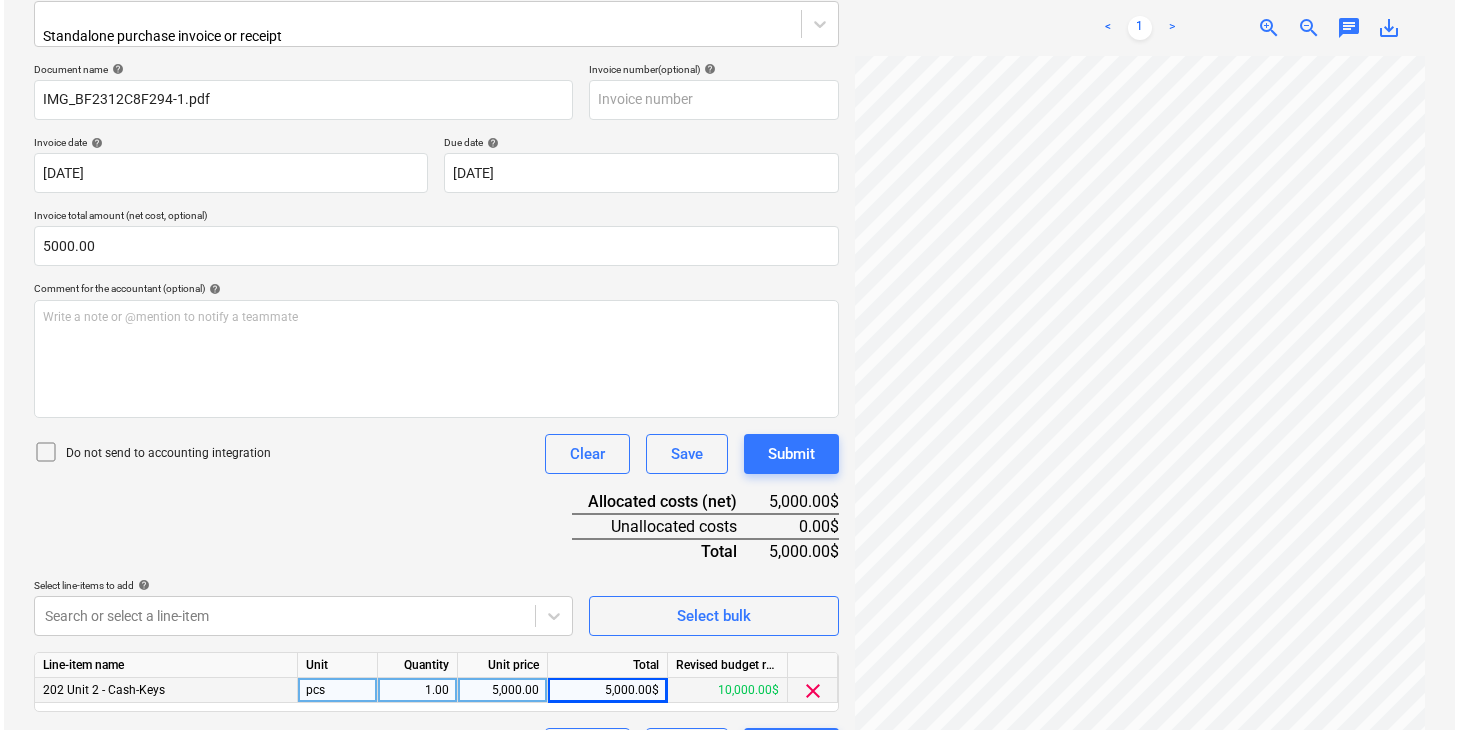 scroll, scrollTop: 302, scrollLeft: 0, axis: vertical 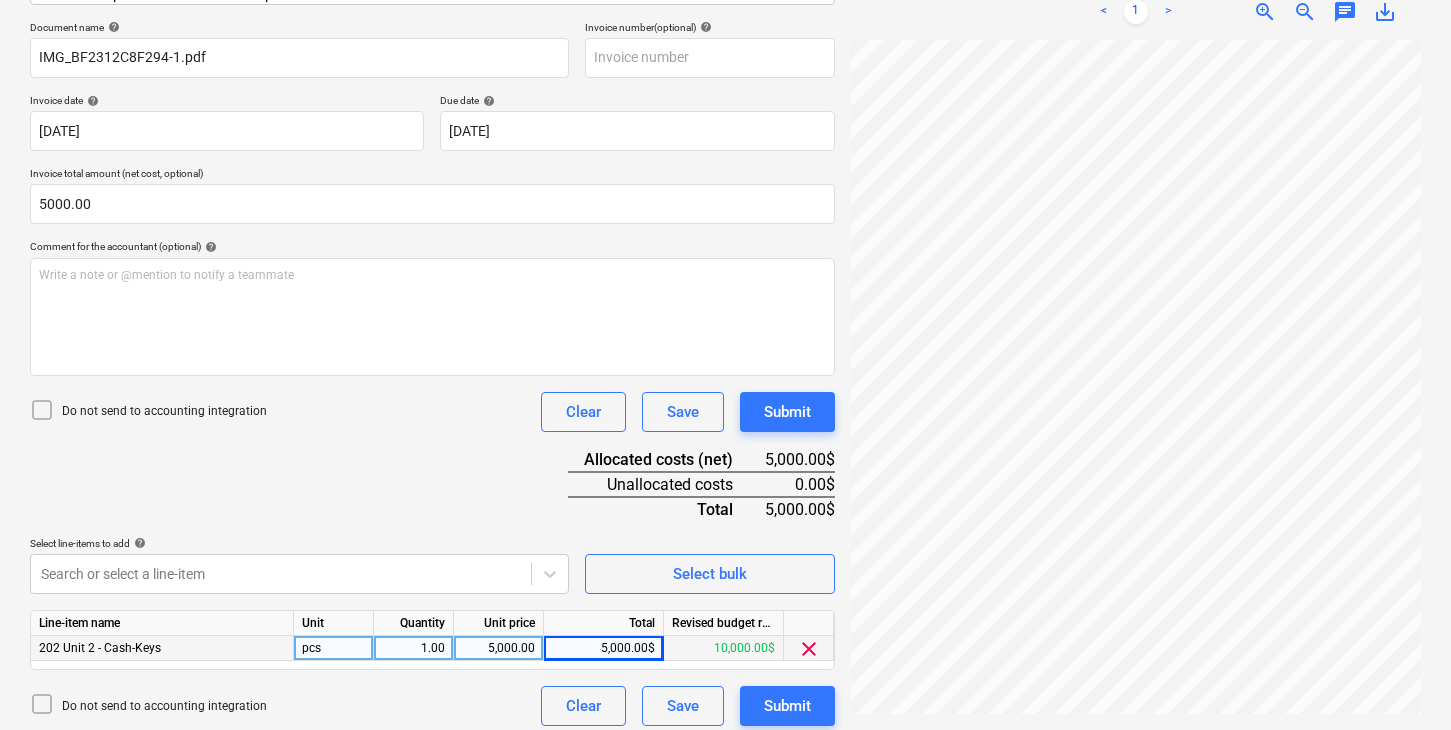 click on "Do not send to accounting integration Clear Save Submit" at bounding box center [432, 706] 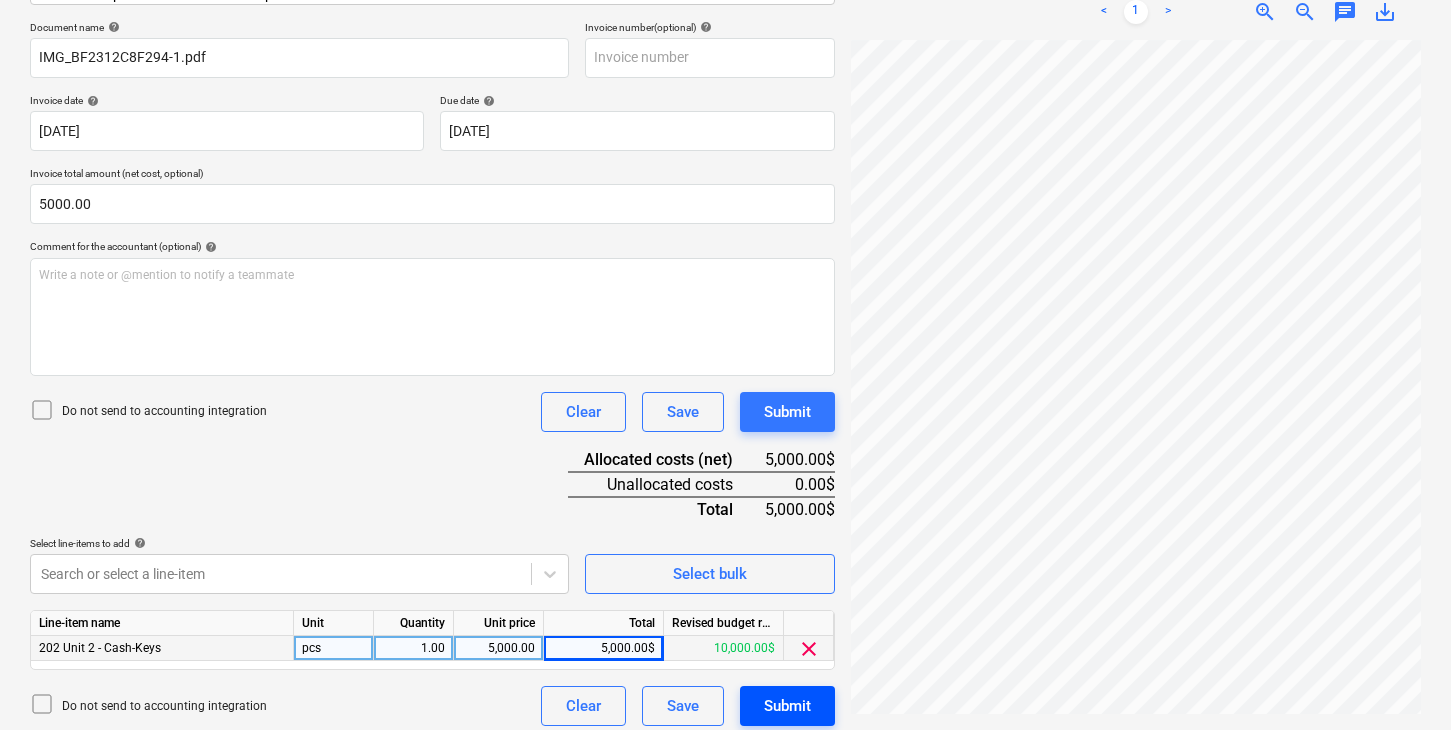 click on "Submit" at bounding box center [787, 706] 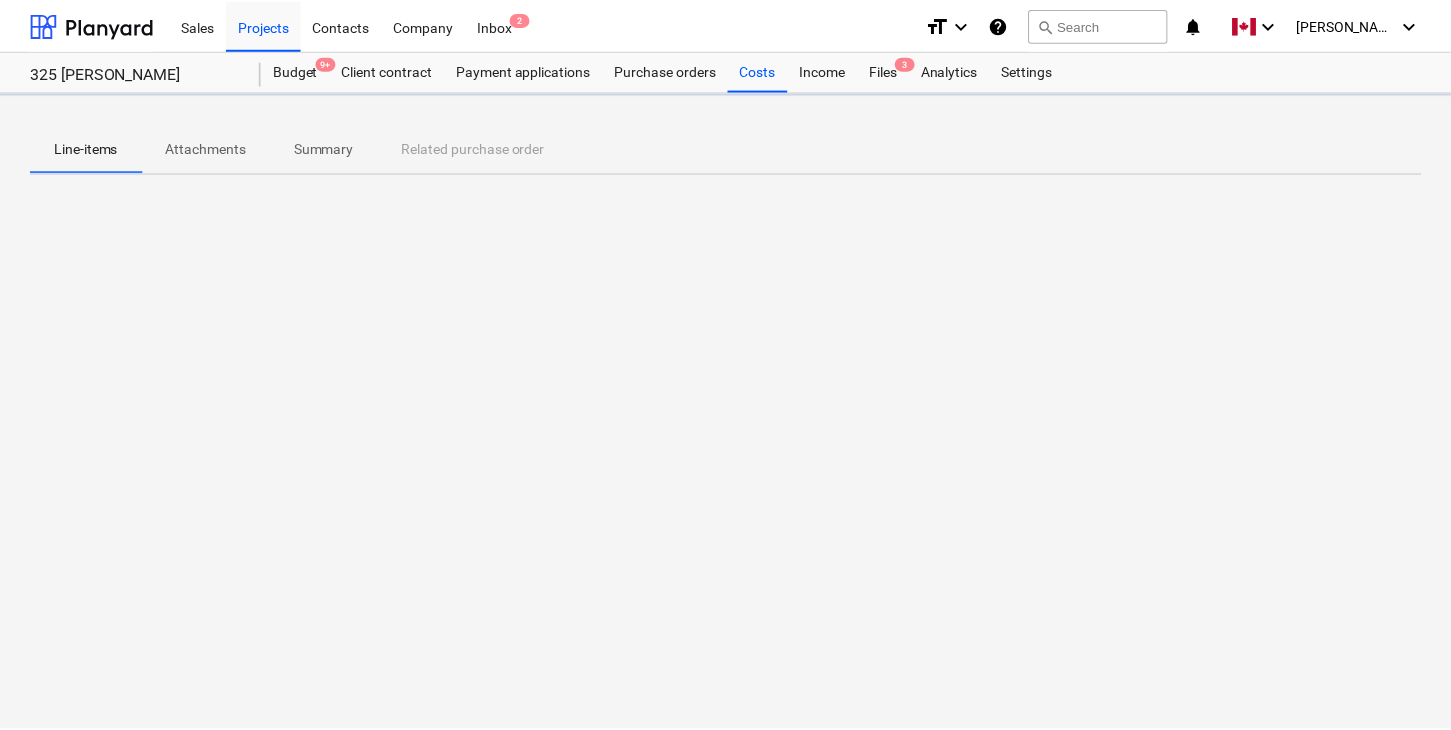 scroll, scrollTop: 0, scrollLeft: 0, axis: both 